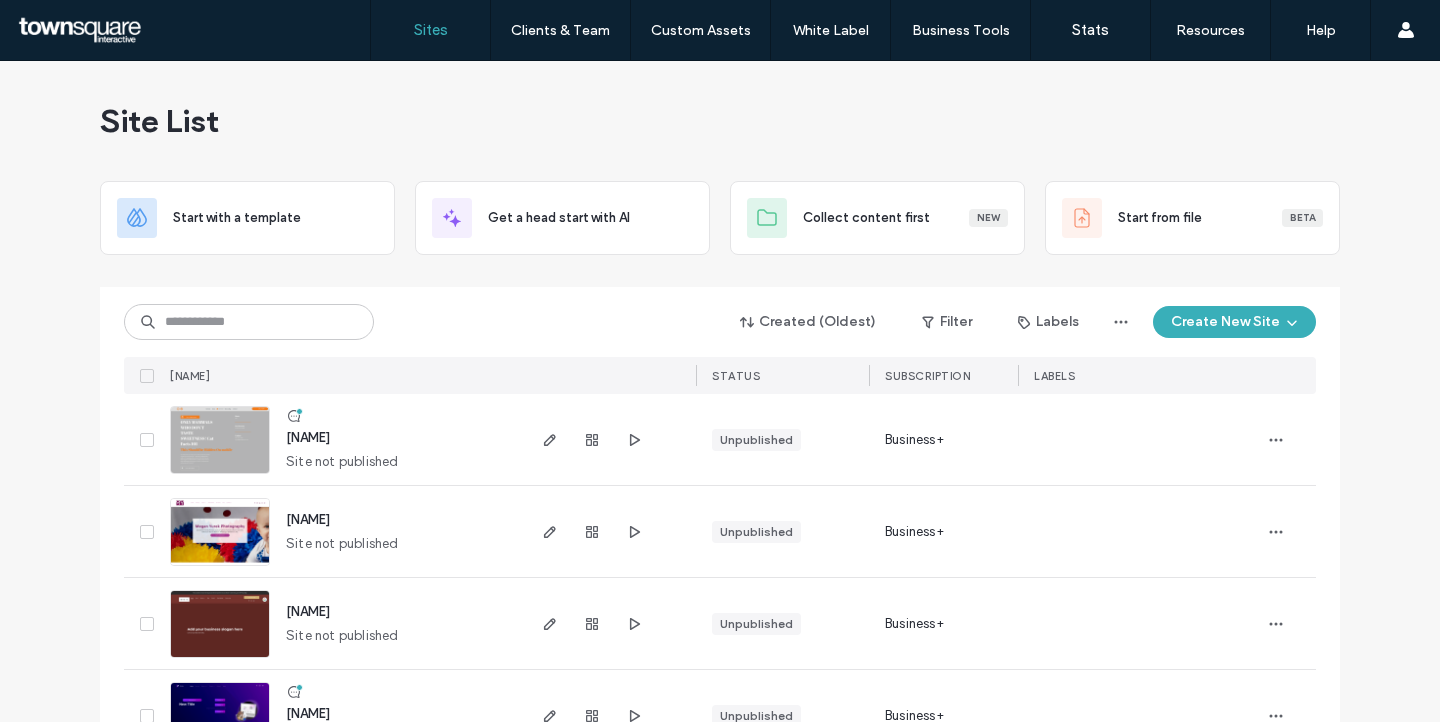 scroll, scrollTop: 0, scrollLeft: 0, axis: both 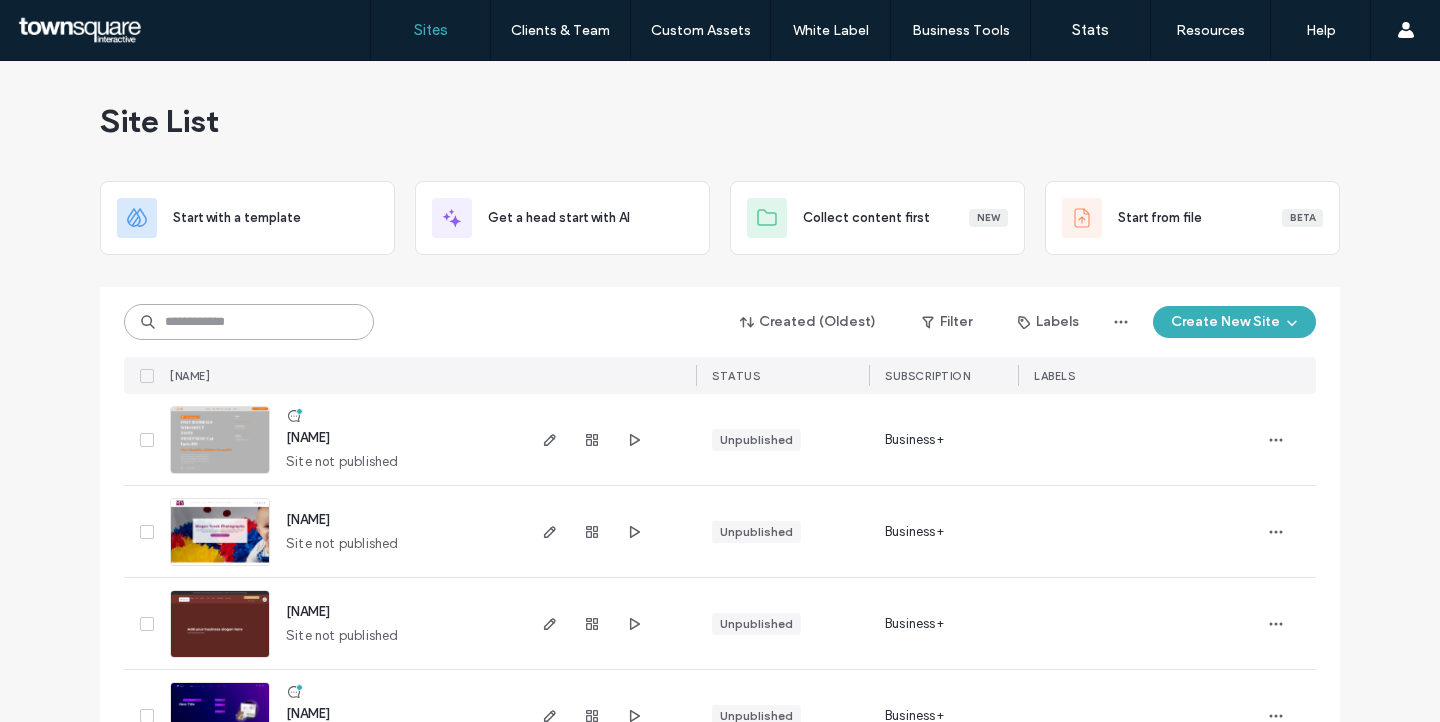 click at bounding box center (249, 322) 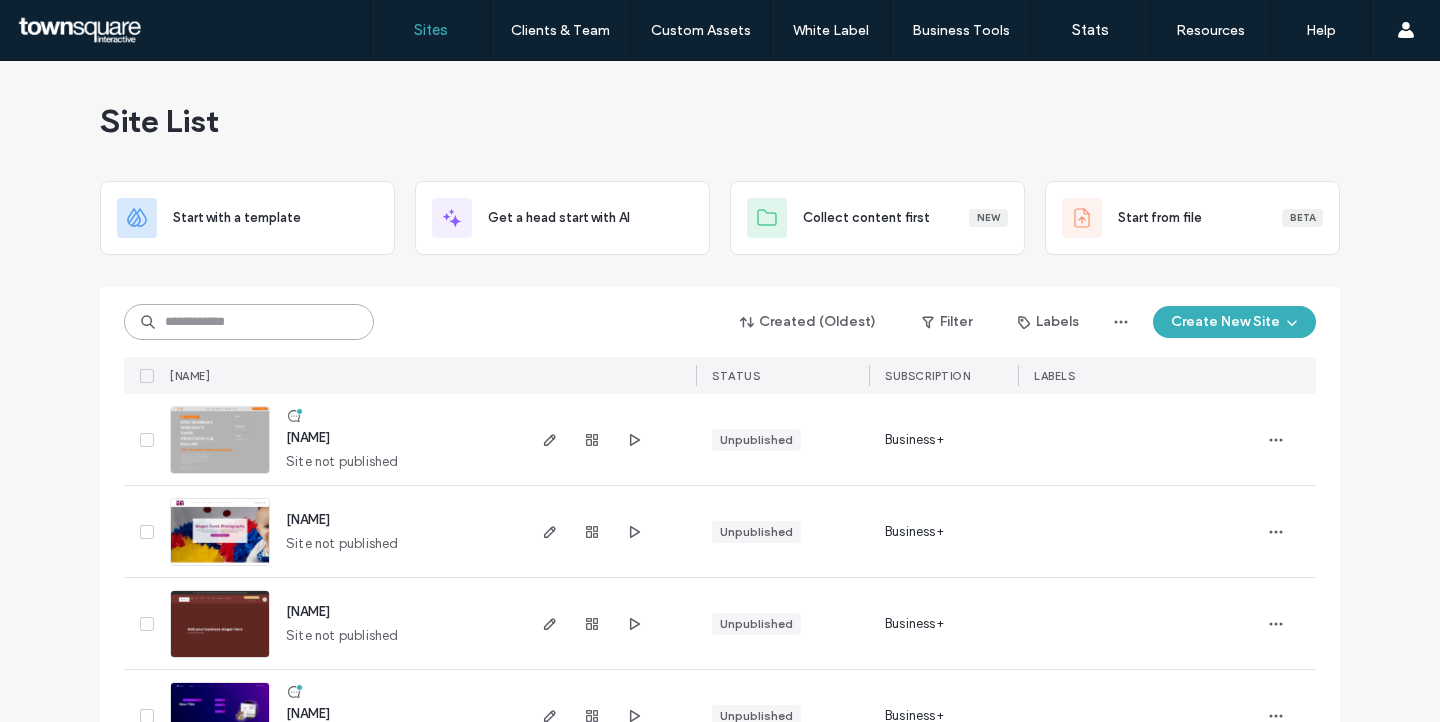 click at bounding box center (249, 322) 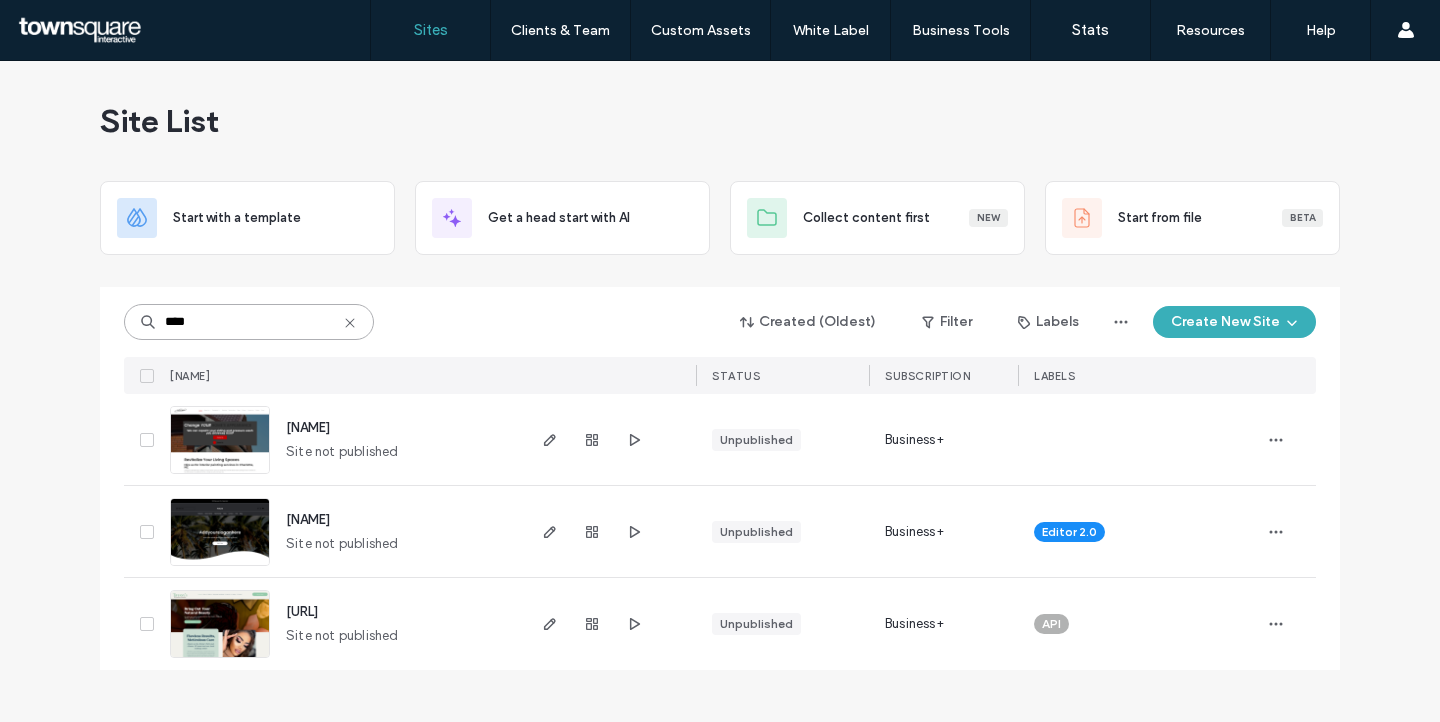 type on "****" 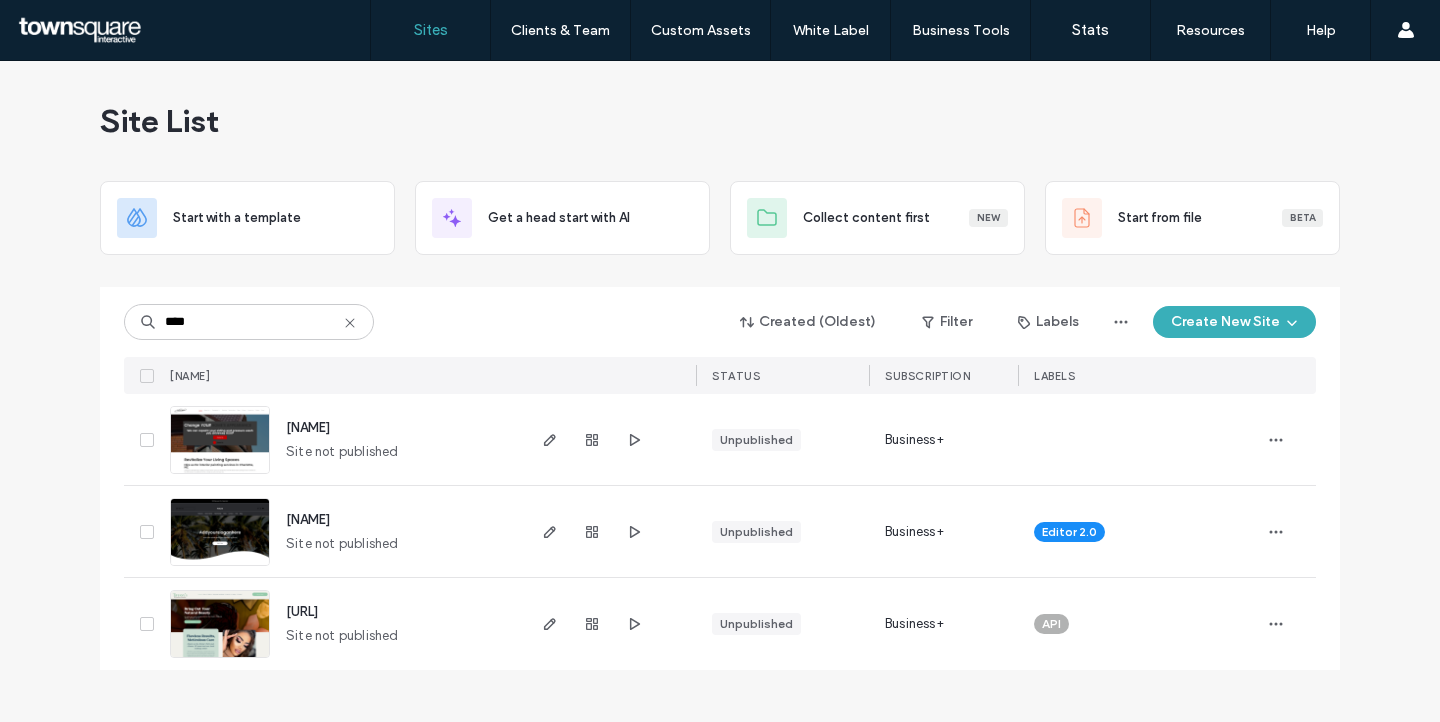 click on "tiffmtest3" at bounding box center [308, 519] 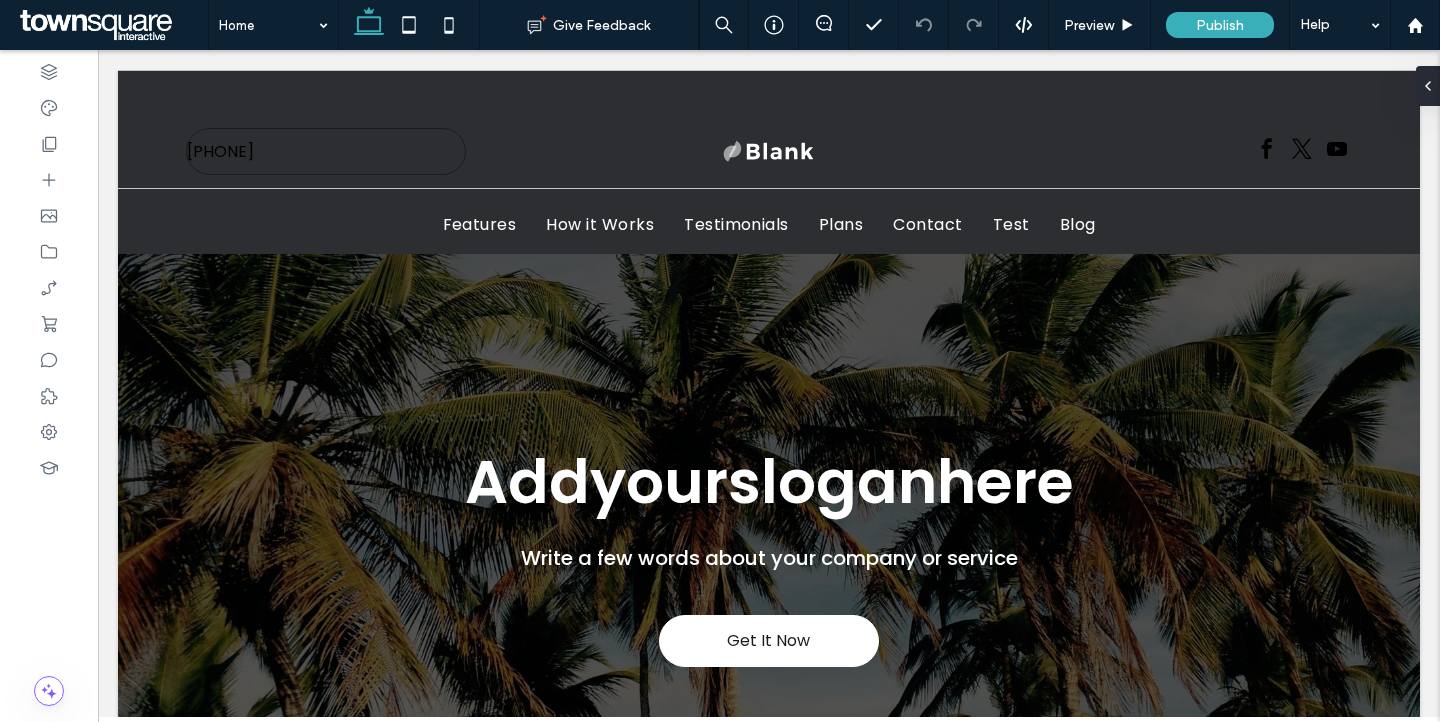 scroll, scrollTop: 0, scrollLeft: 0, axis: both 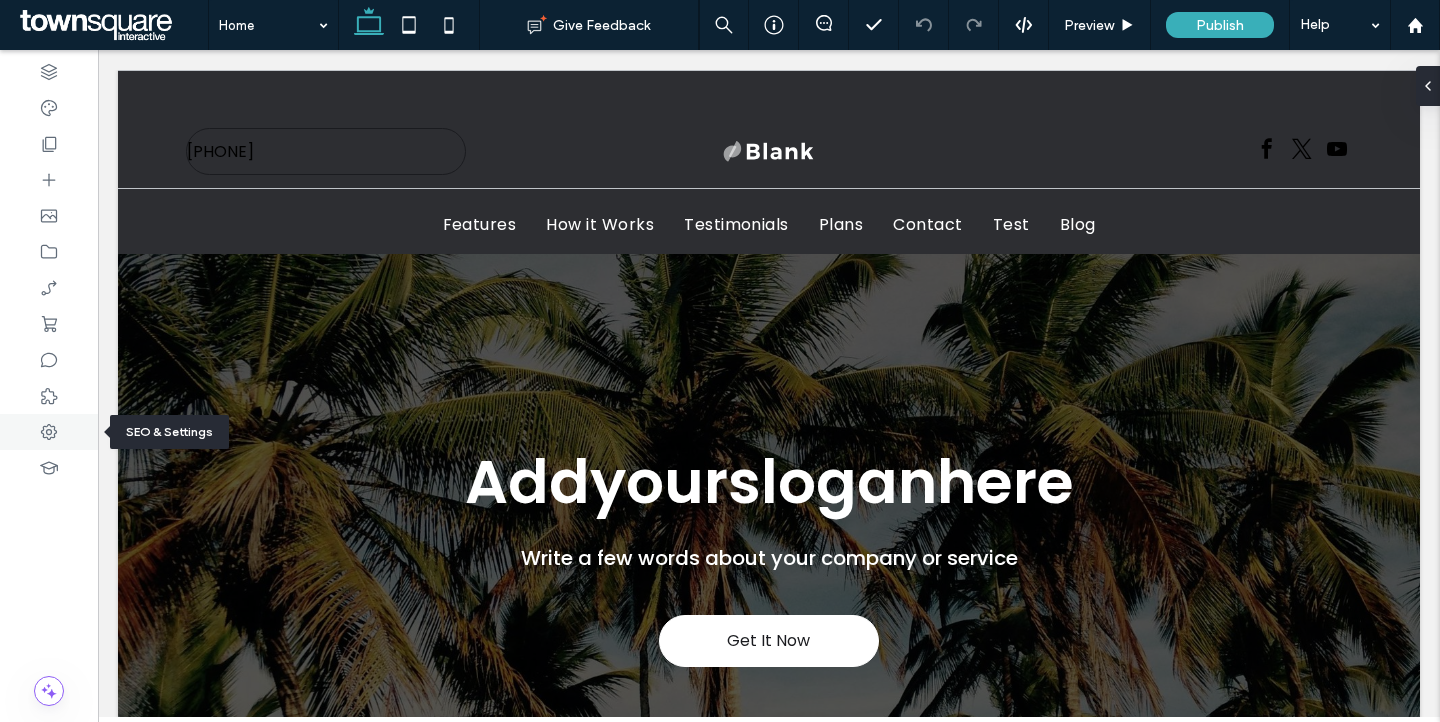 click at bounding box center [49, 432] 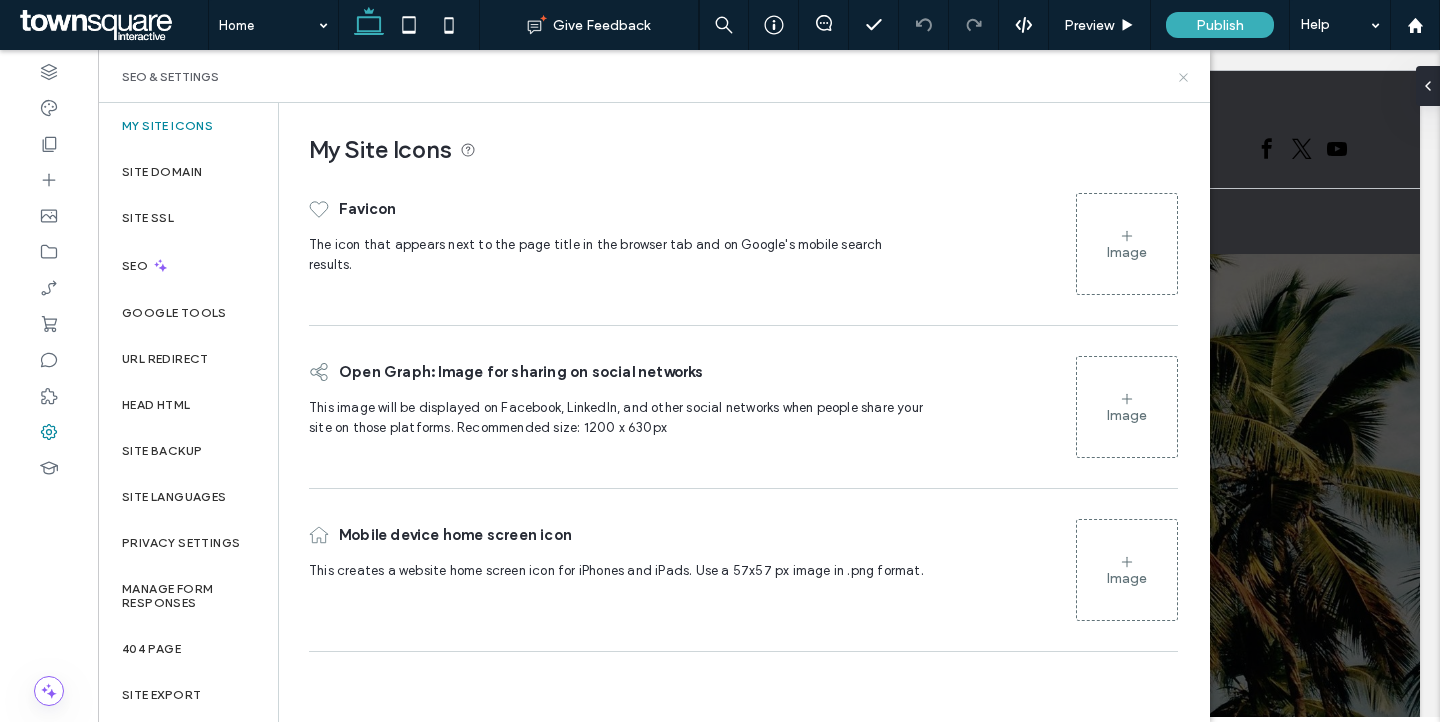 click 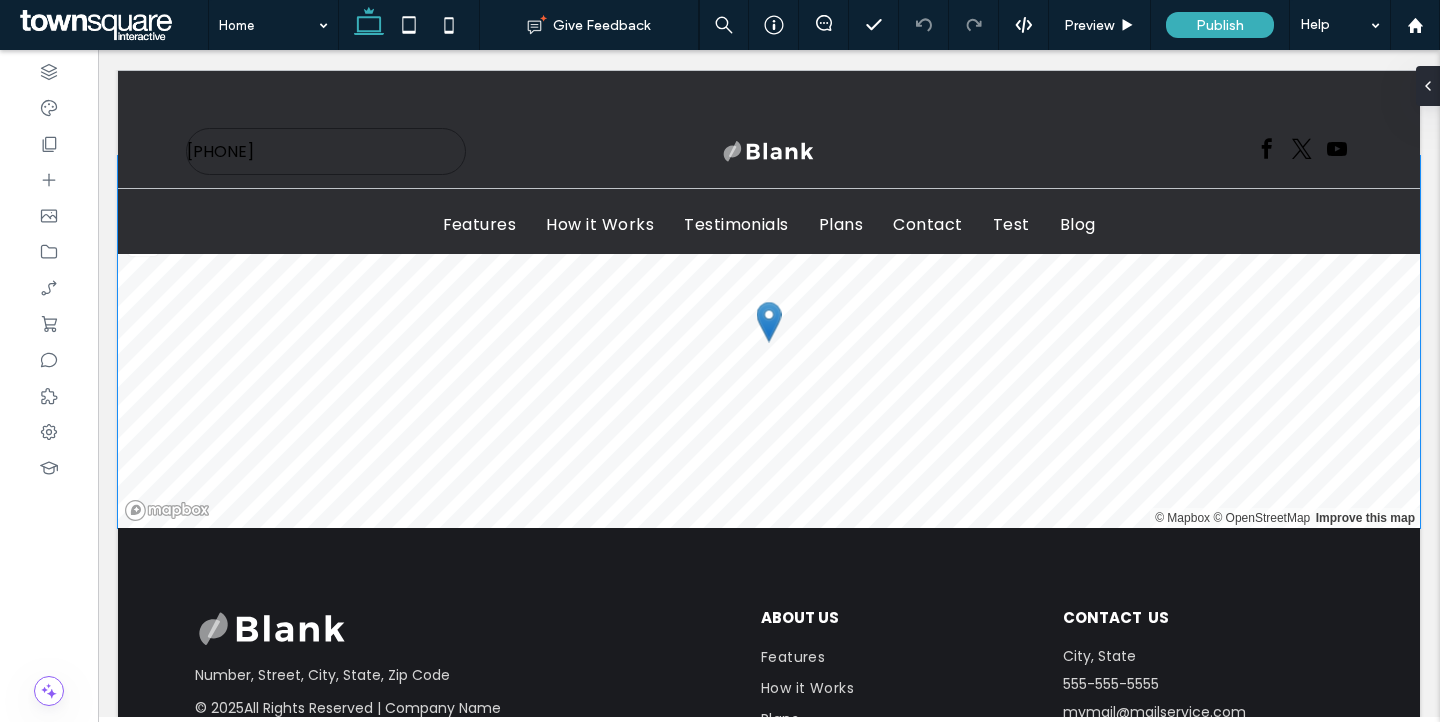 scroll, scrollTop: 8518, scrollLeft: 0, axis: vertical 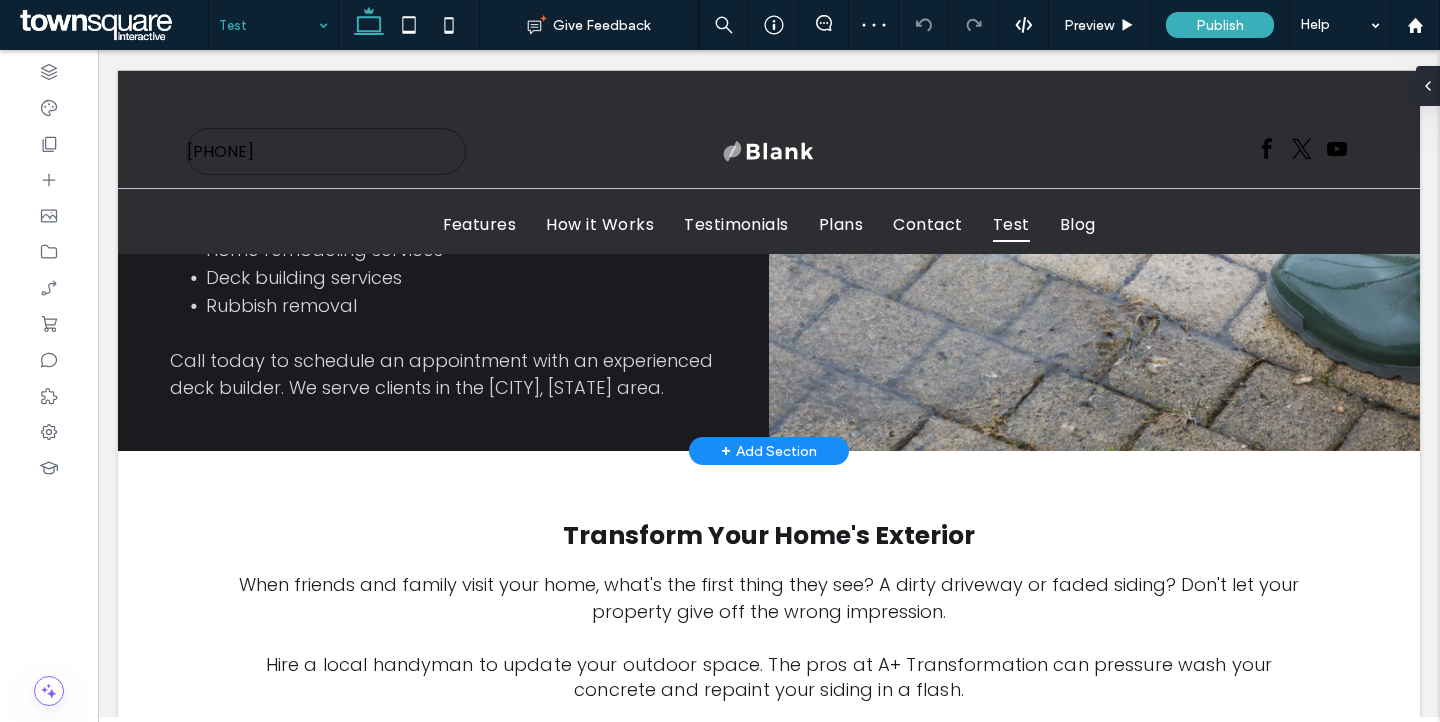 click on "+ Add Section" at bounding box center [769, 451] 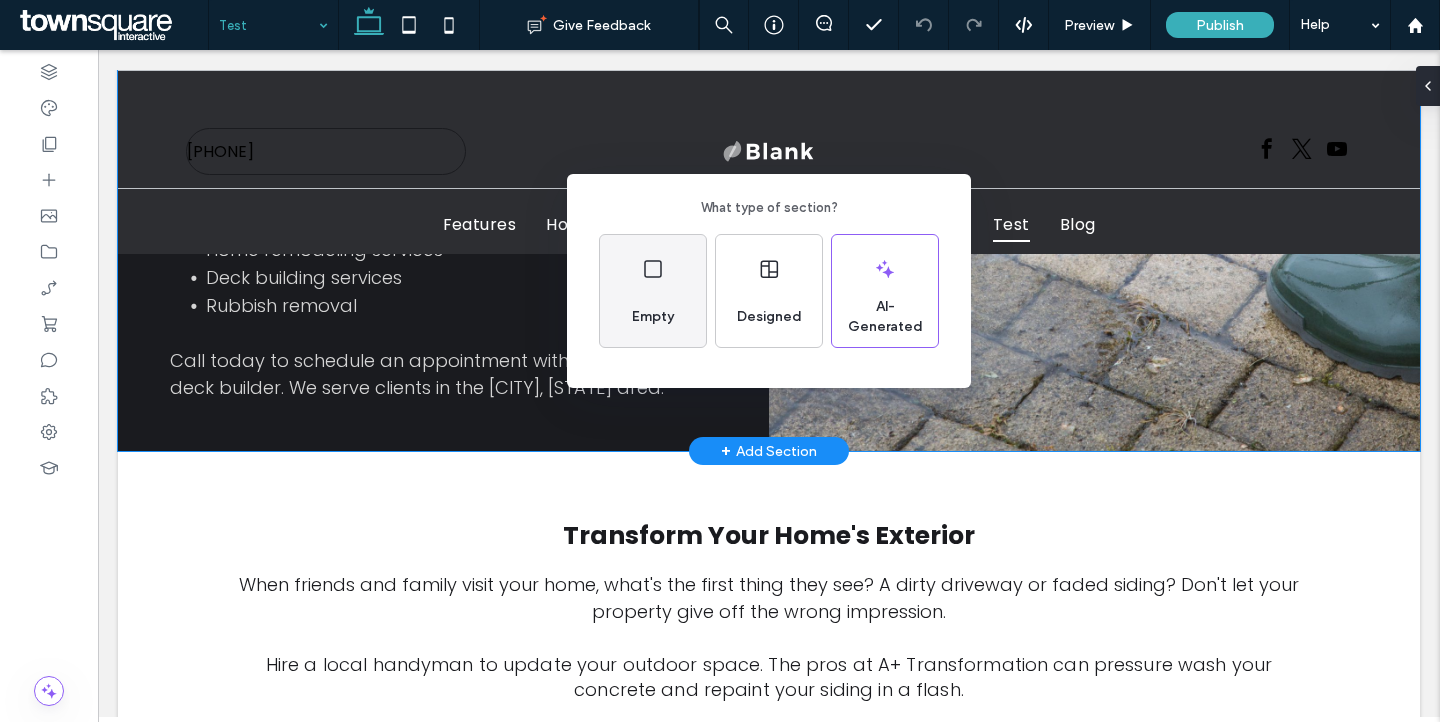 click on "Empty" at bounding box center (653, 291) 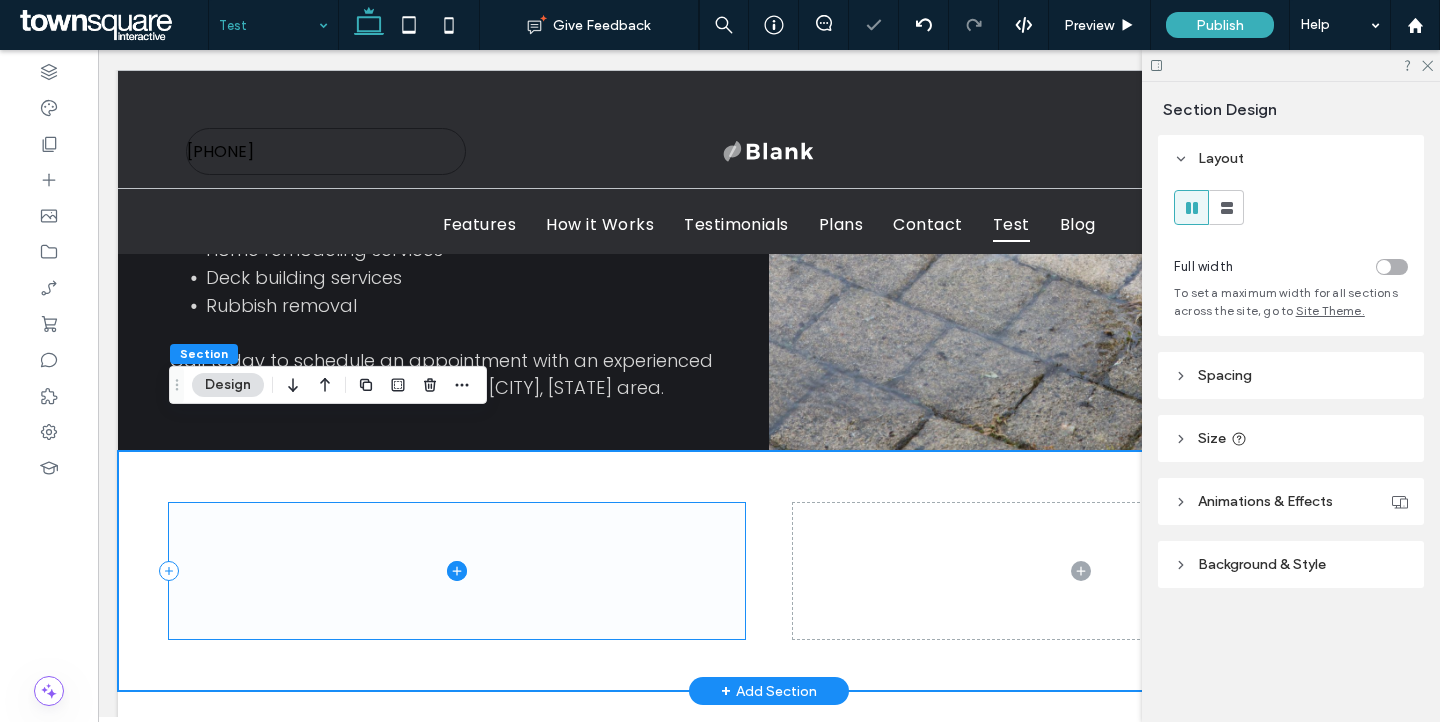 click at bounding box center (457, 571) 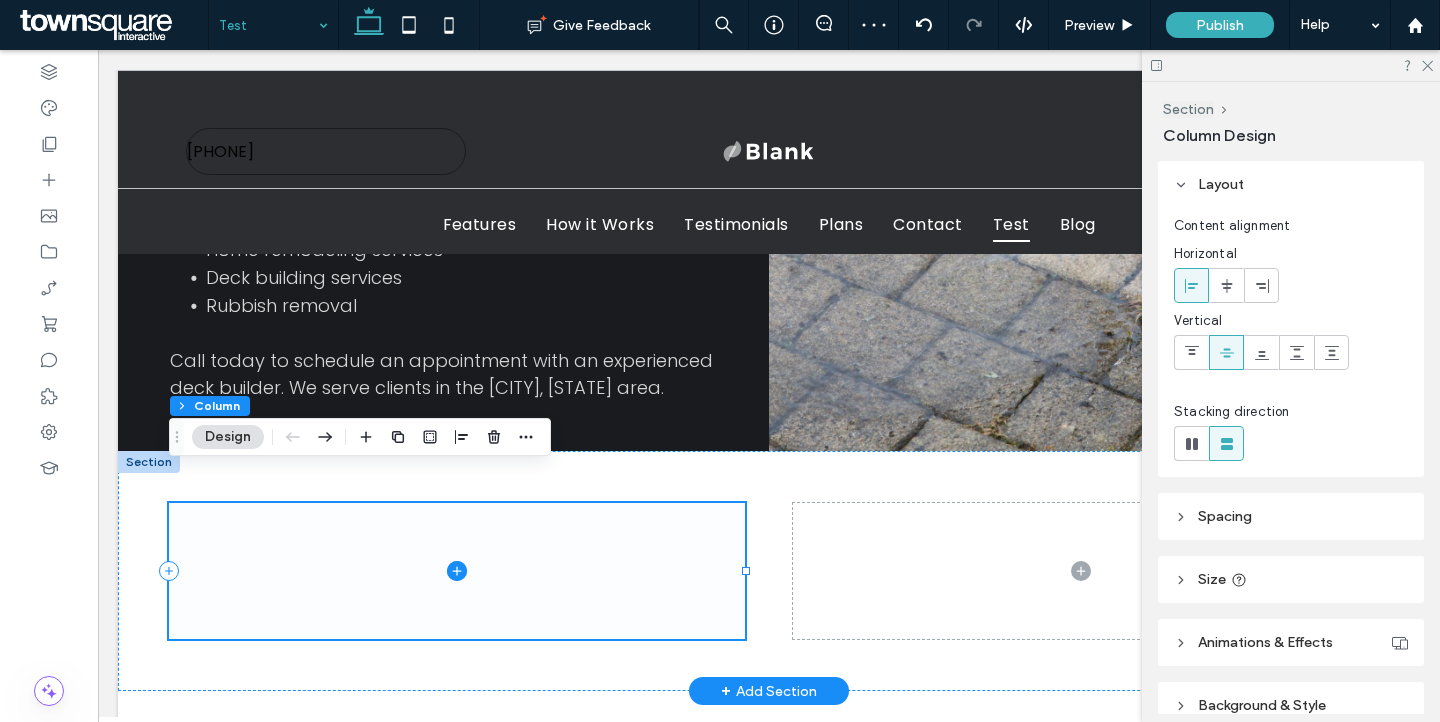 click 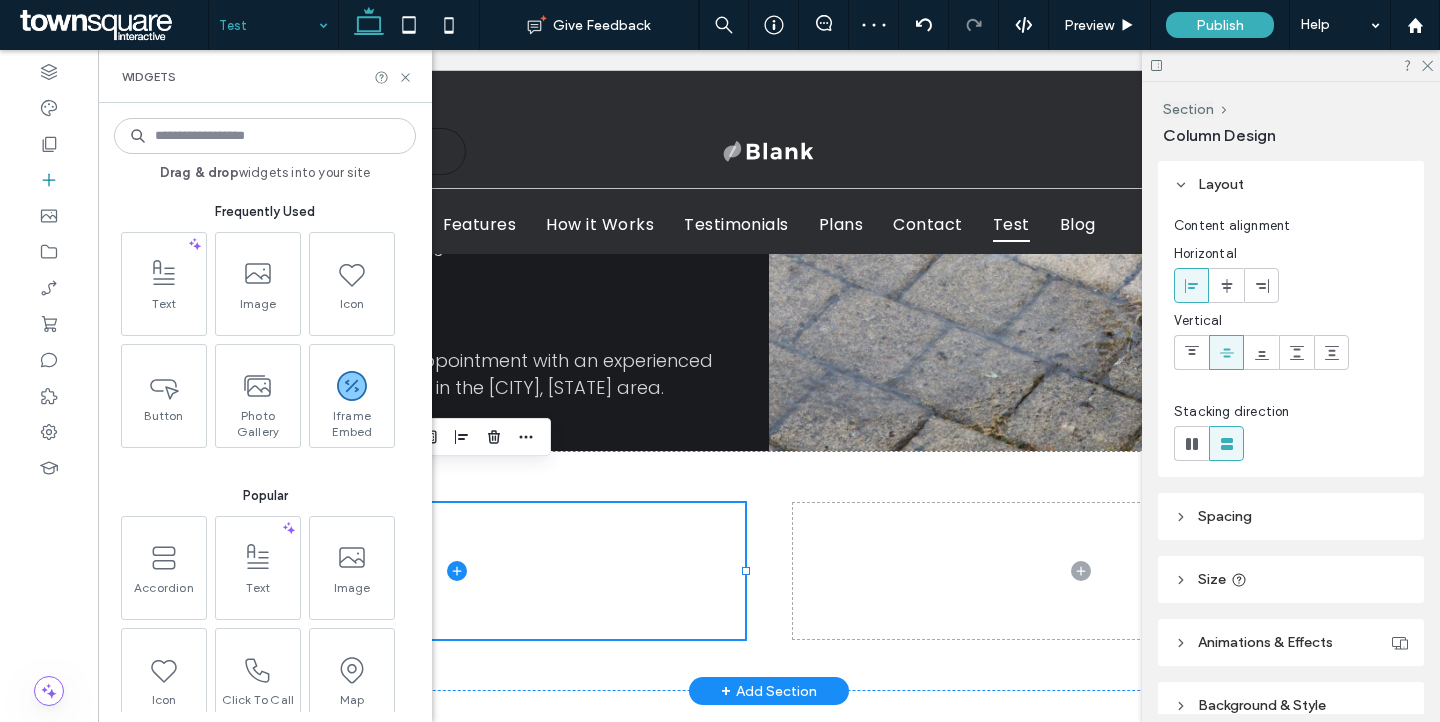 click at bounding box center [265, 136] 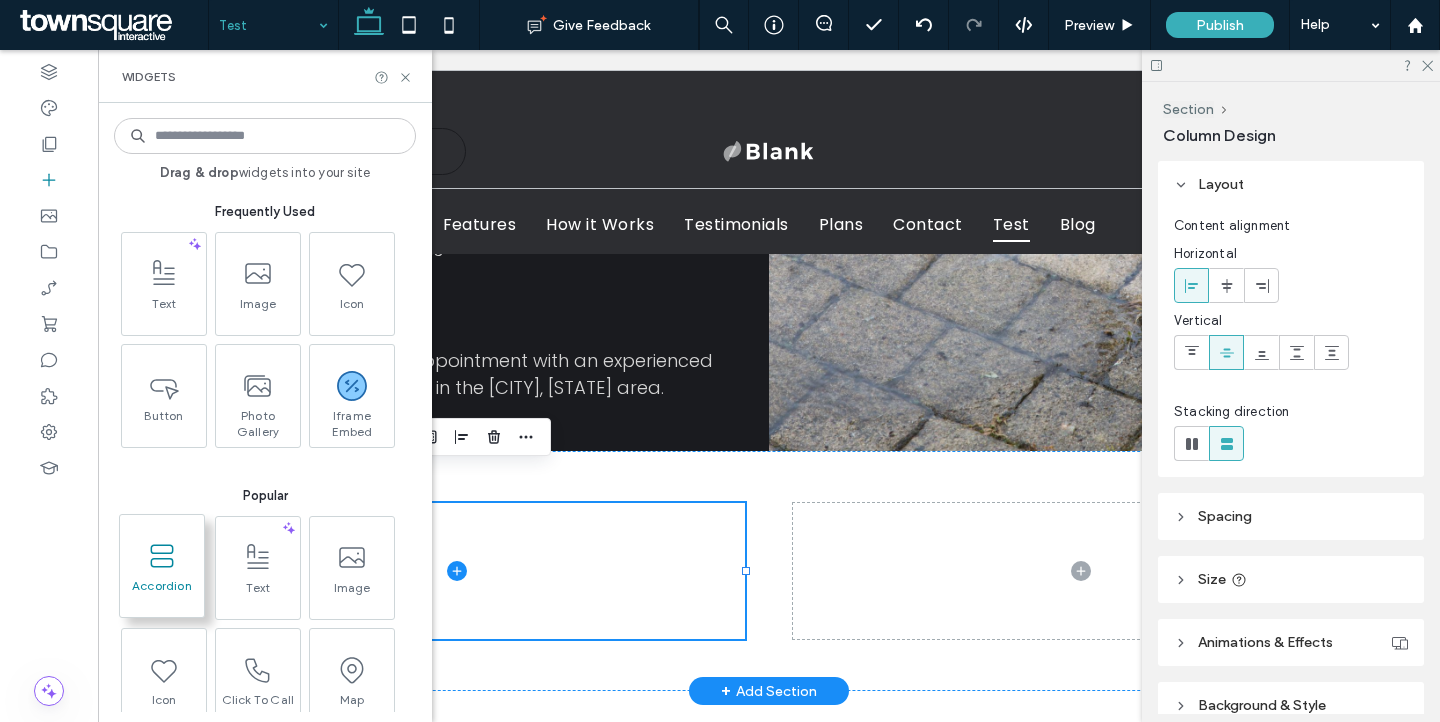 click at bounding box center [162, 555] 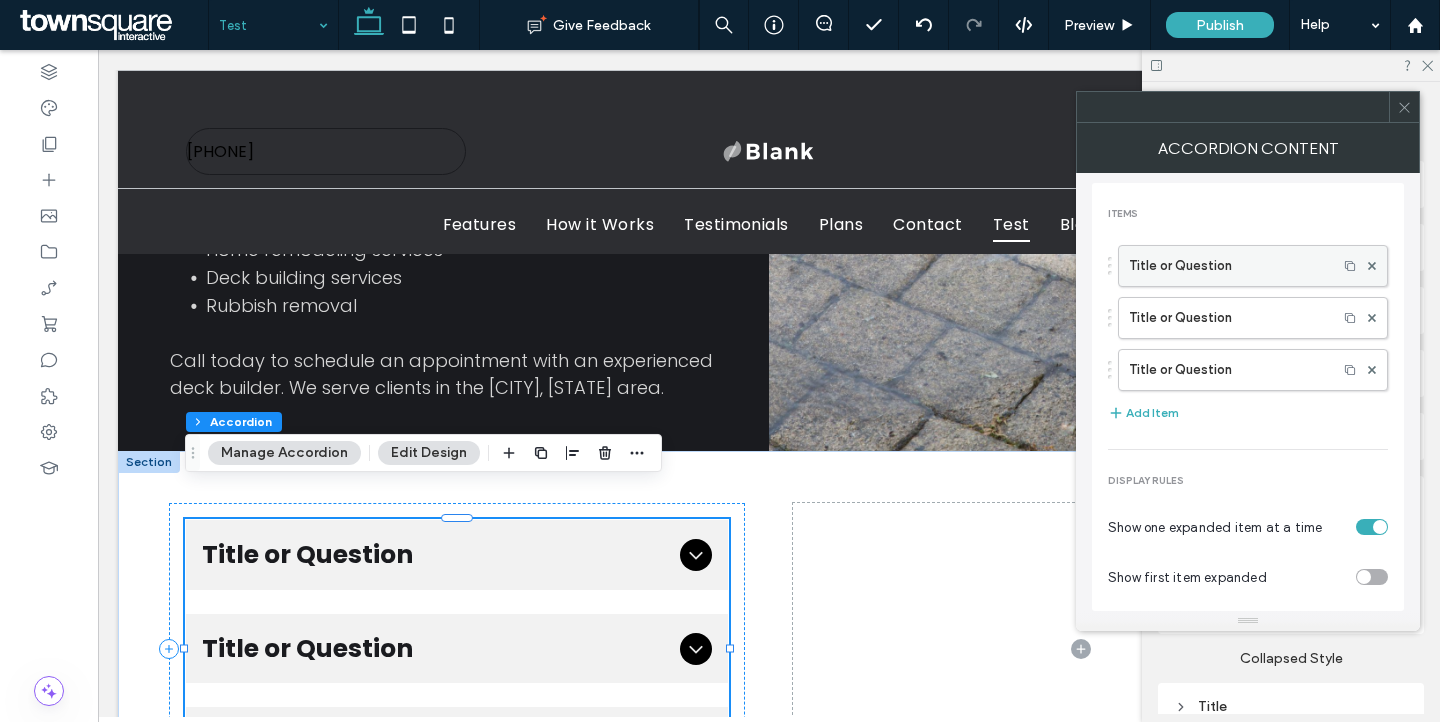 click on "Title or Question" at bounding box center [1228, 266] 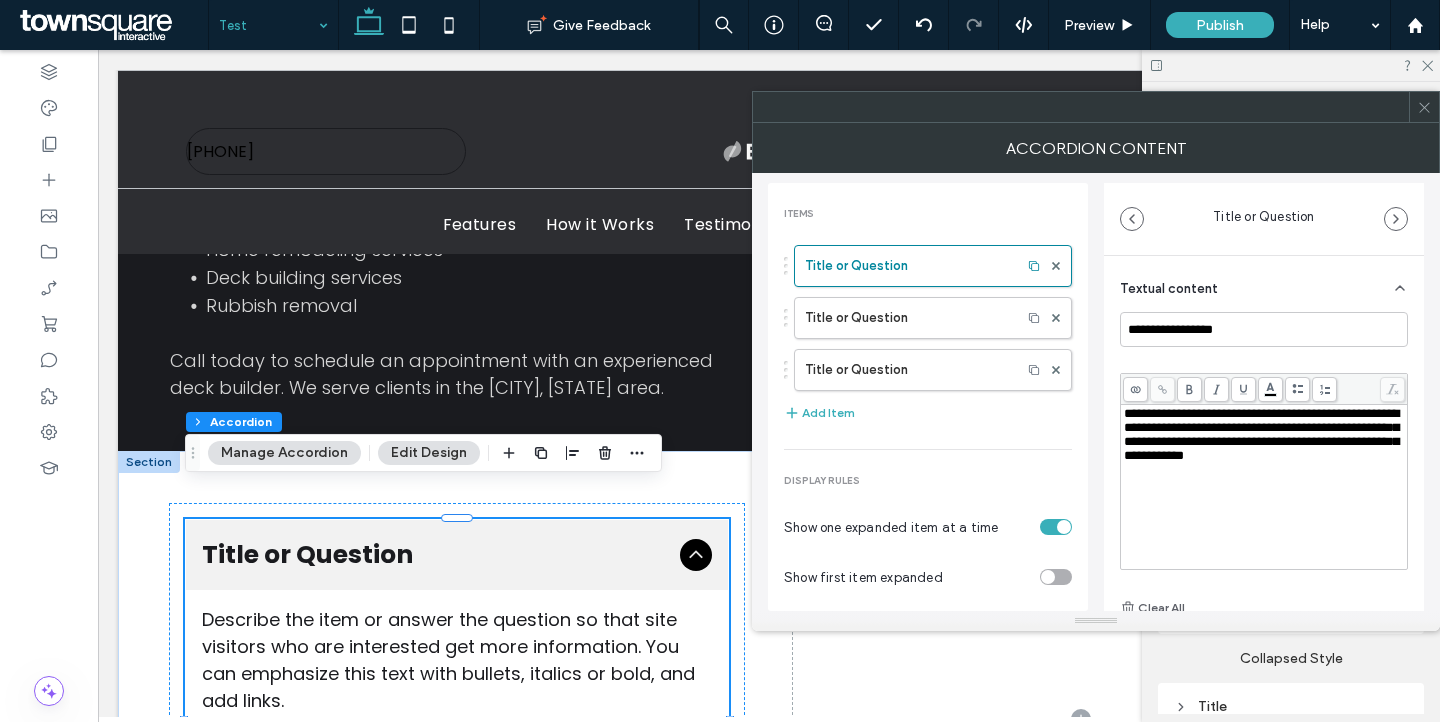 scroll, scrollTop: 140, scrollLeft: 0, axis: vertical 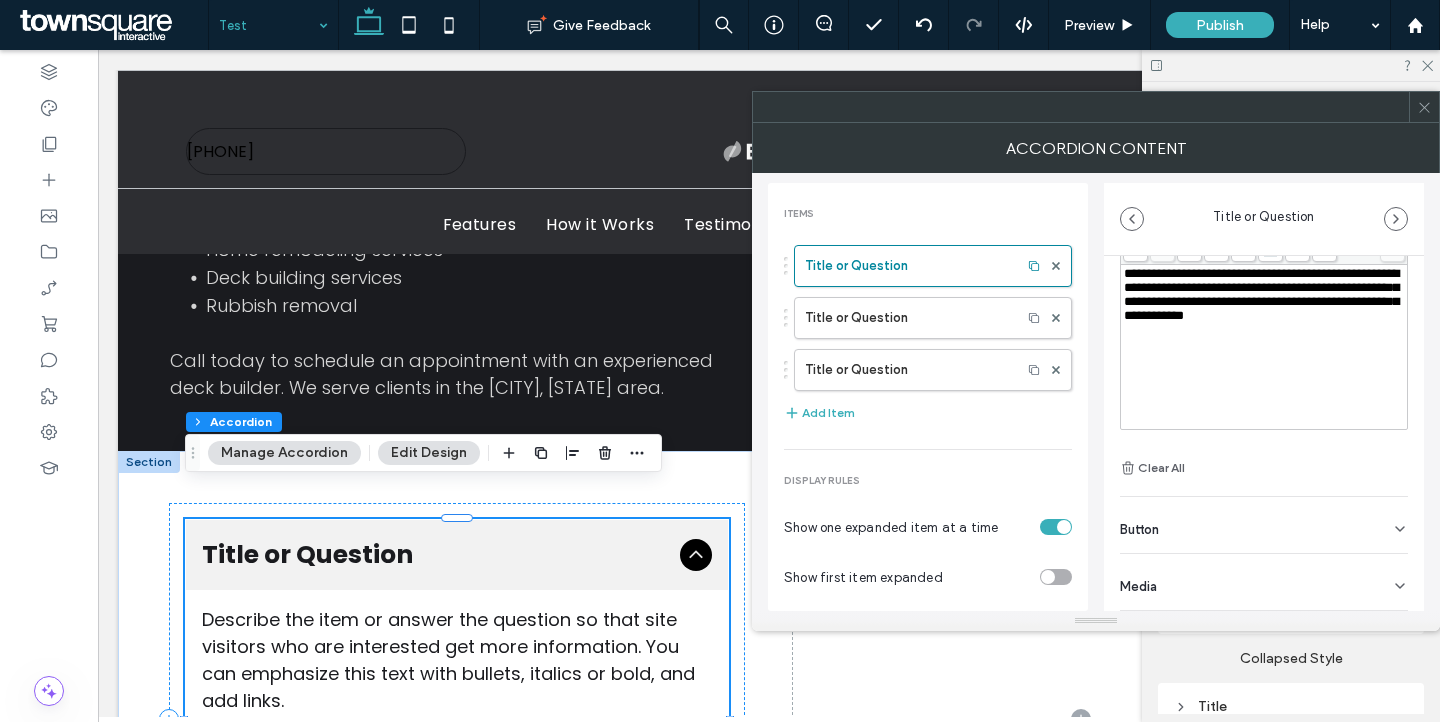 click 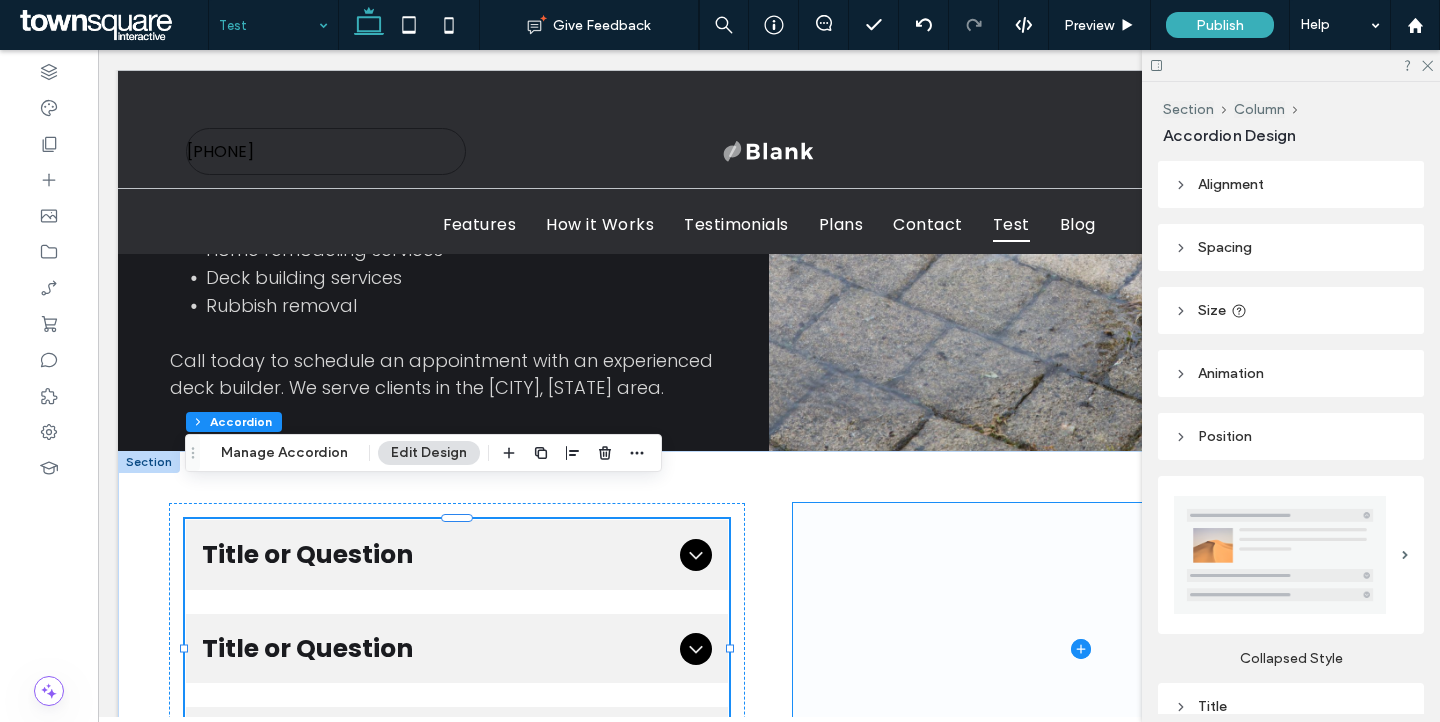 click at bounding box center (1081, 648) 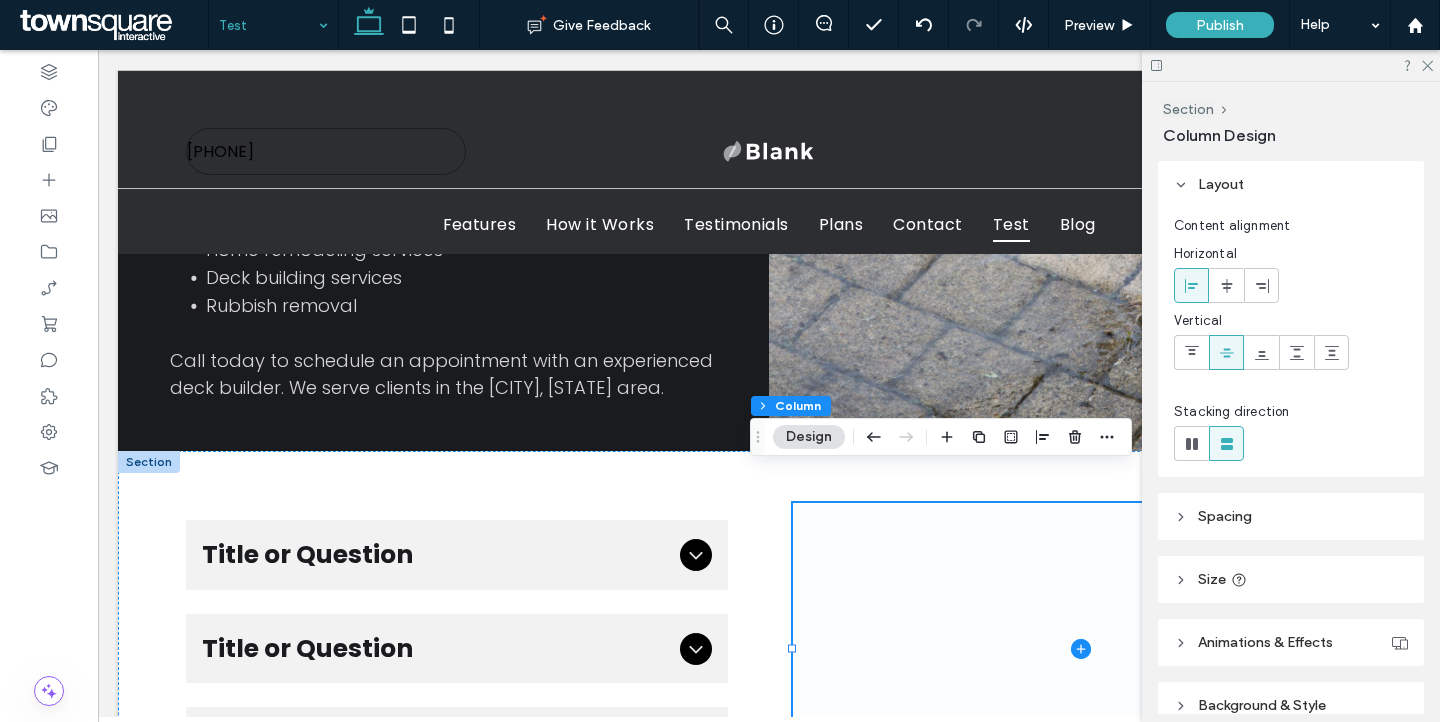 click at bounding box center (1081, 648) 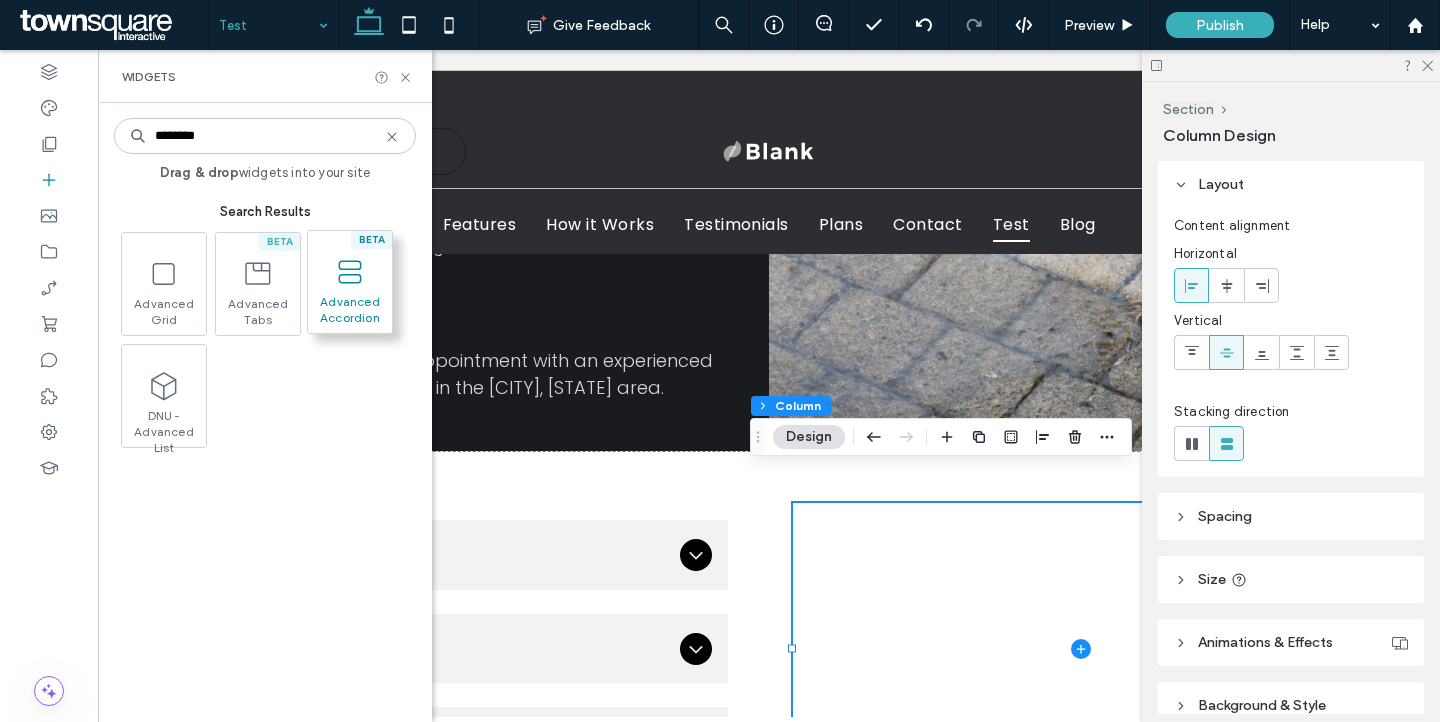 type on "********" 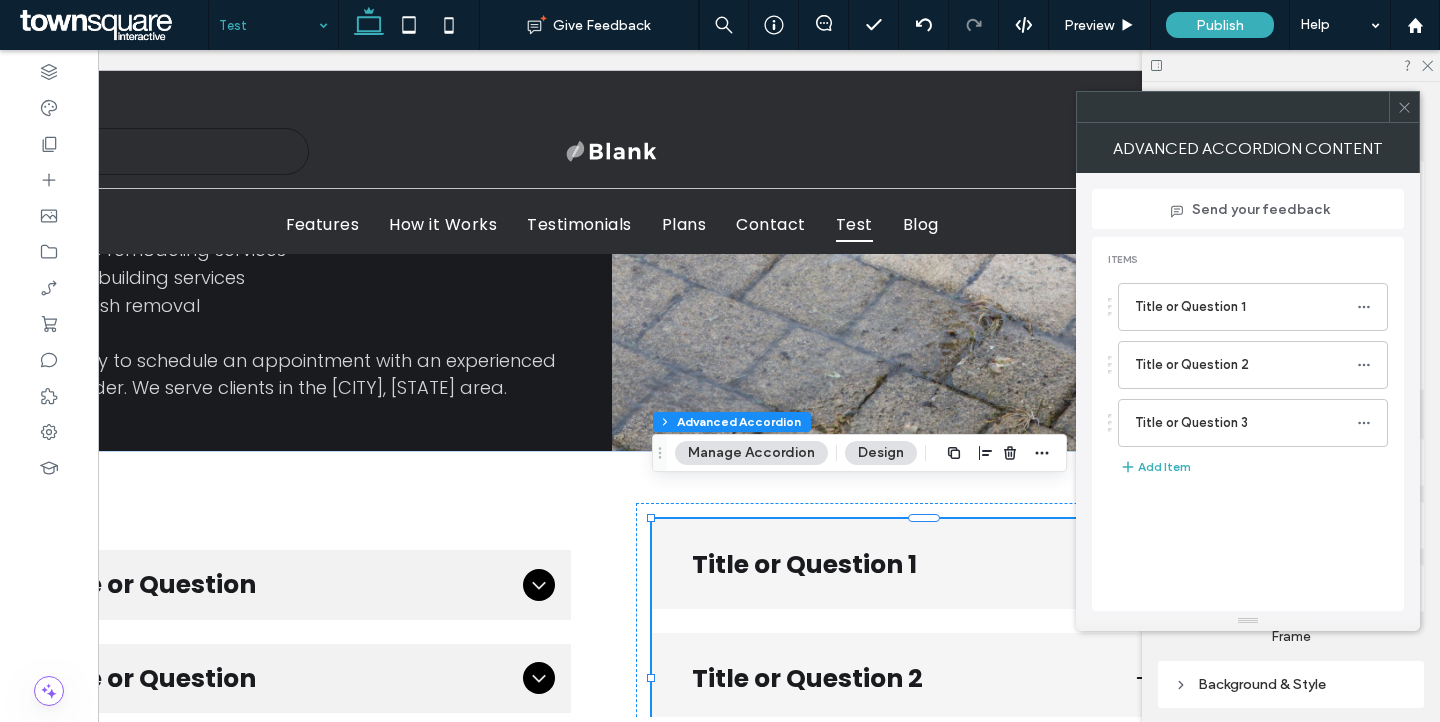 scroll, scrollTop: 0, scrollLeft: 298, axis: horizontal 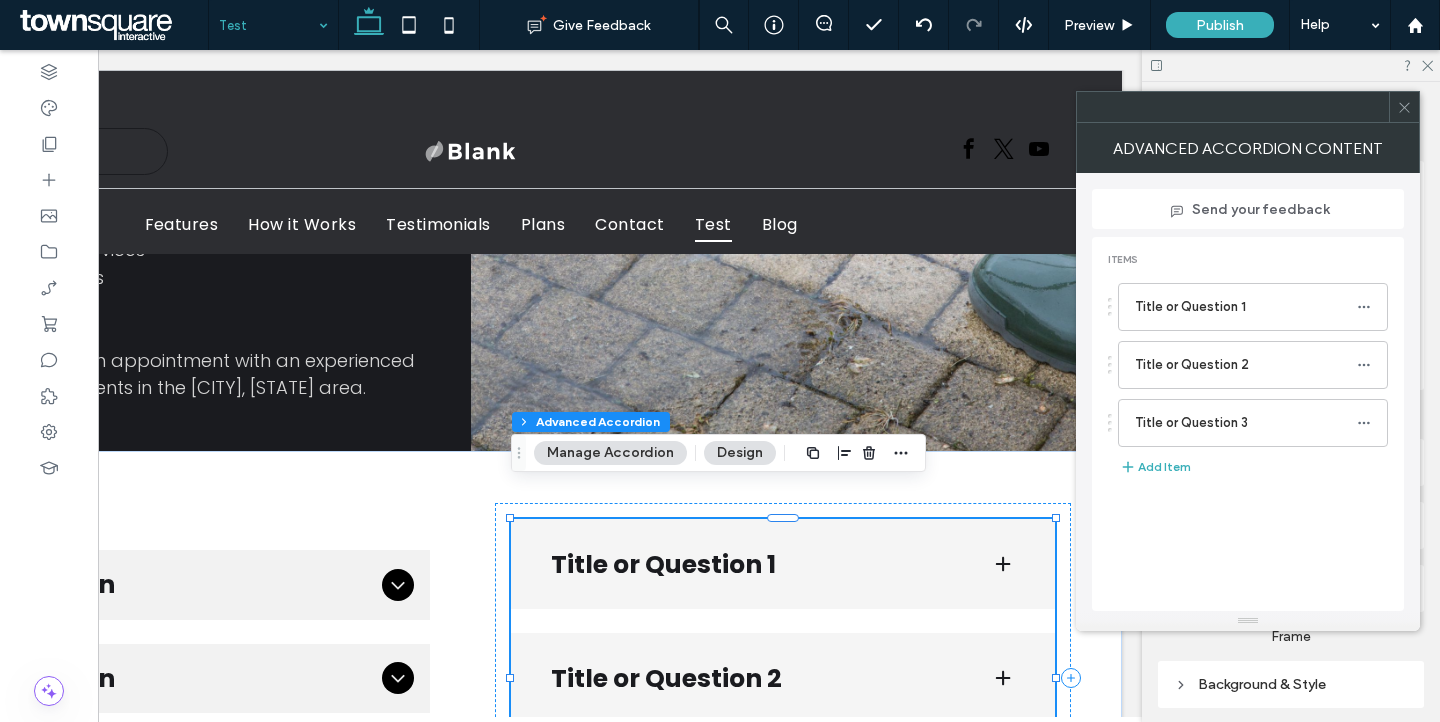 click on "Title or Question 1" at bounding box center (783, 564) 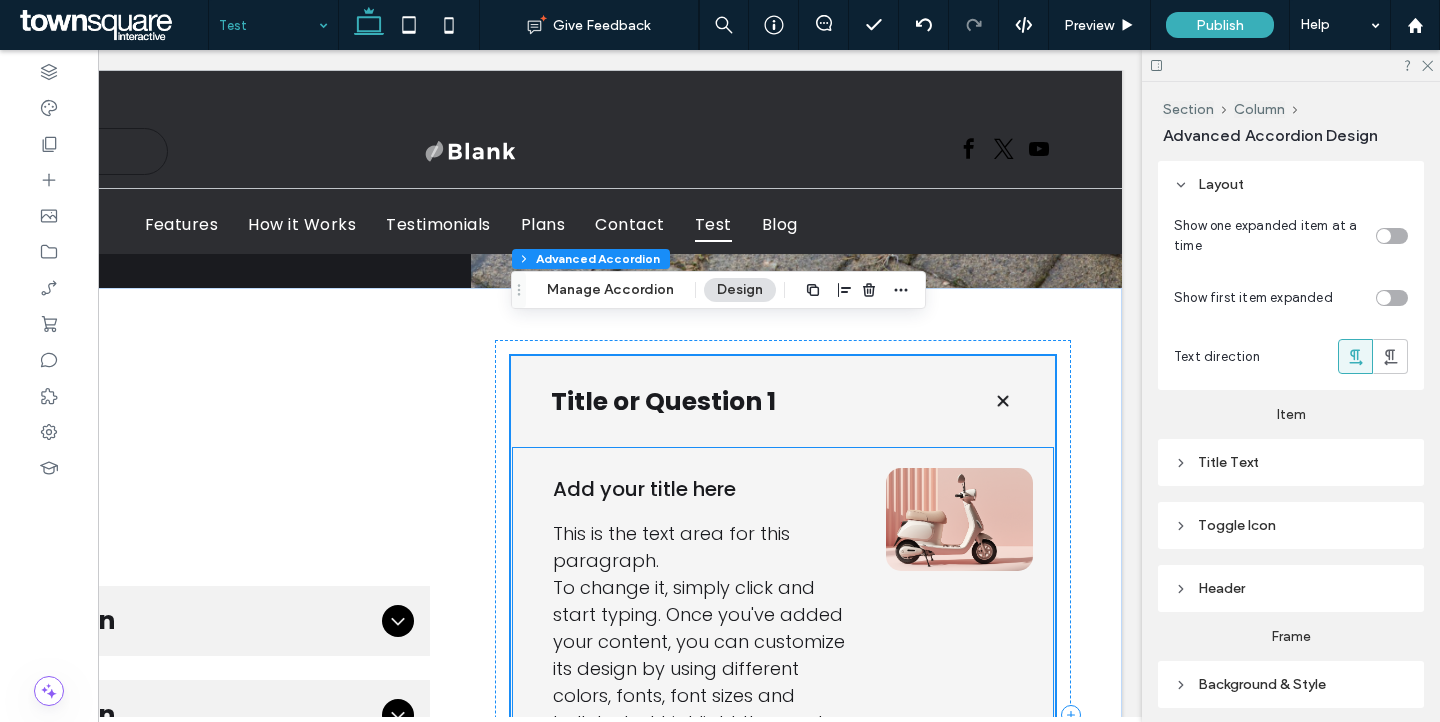 scroll, scrollTop: 2674, scrollLeft: 0, axis: vertical 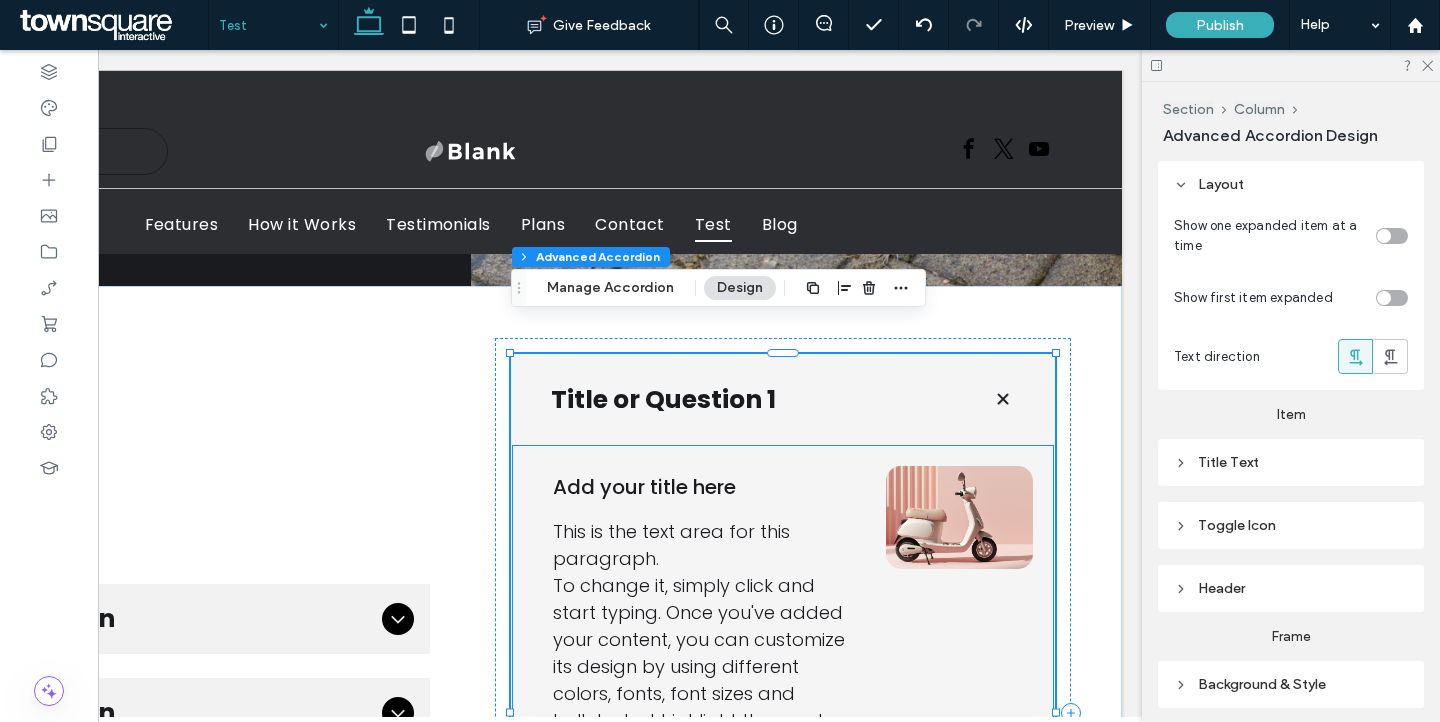 click on "This is the text area for this paragraph. To change it, simply click and start typing. Once you've added your content, you can customize its design by using different colors, fonts, font sizes and bullets. Just highlight the words you want to design and choose from the various options in the text editing bar." at bounding box center (702, 666) 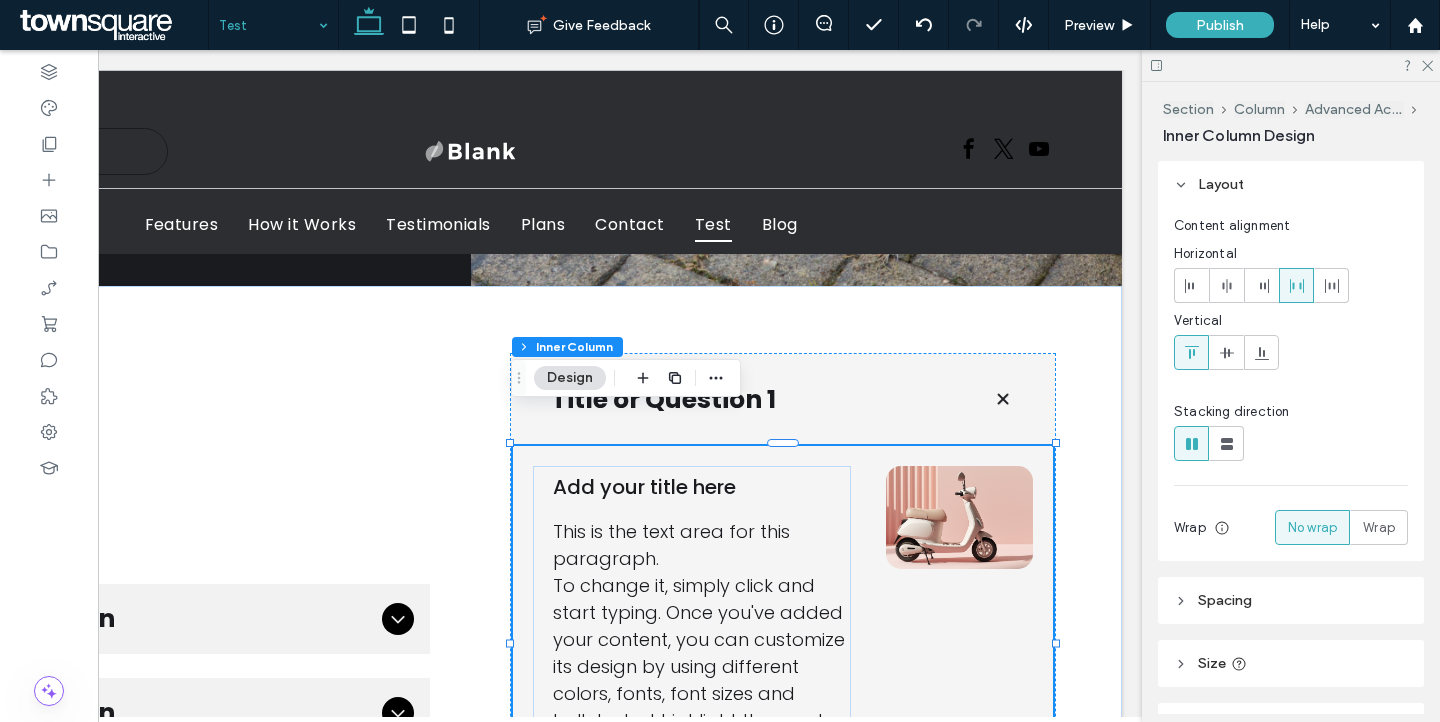 click on "This is the text area for this paragraph. To change it, simply click and start typing. Once you've added your content, you can customize its design by using different colors, fonts, font sizes and bullets. Just highlight the words you want to design and choose from the various options in the text editing bar." at bounding box center (702, 666) 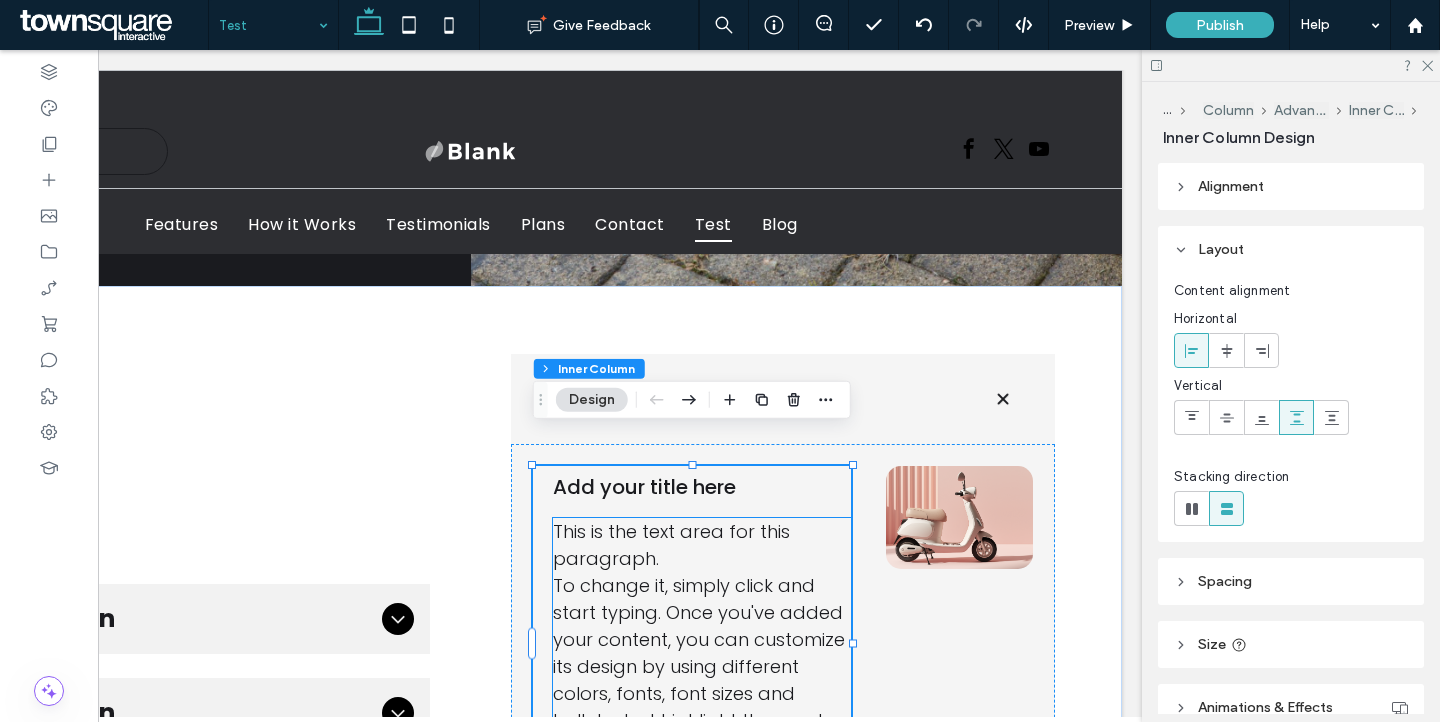 click on "This is the text area for this paragraph. To change it, simply click and start typing. Once you've added your content, you can customize its design by using different colors, fonts, font sizes and bullets. Just highlight the words you want to design and choose from the various options in the text editing bar." at bounding box center [702, 666] 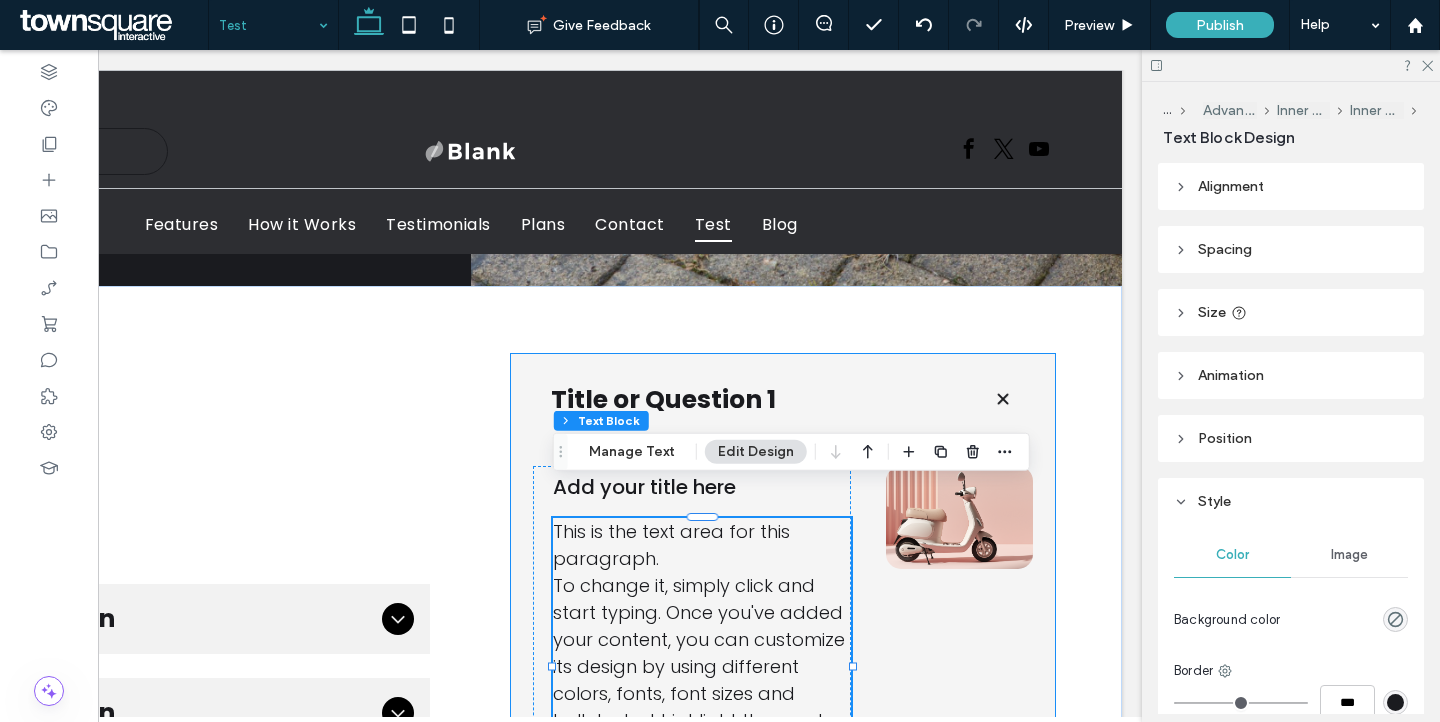 click at bounding box center [1003, 399] 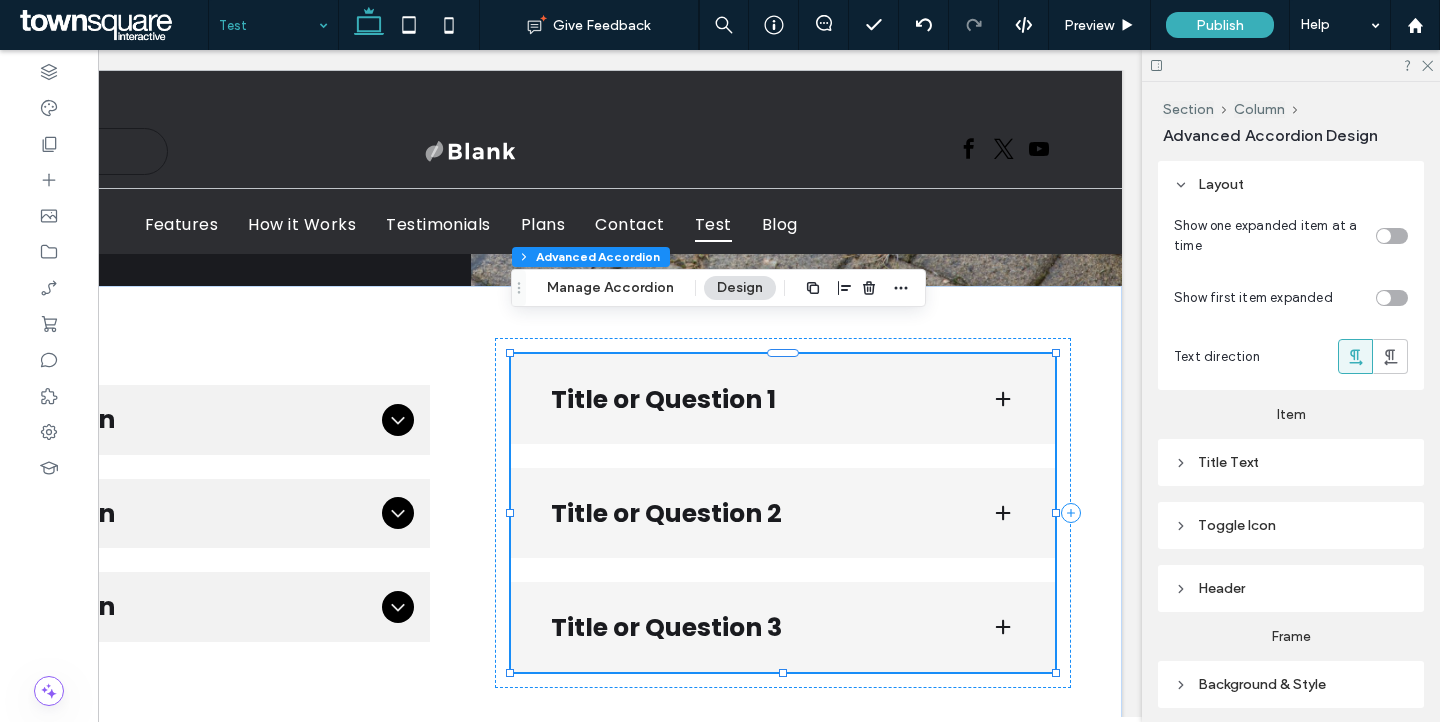 click on "Title or Question 1" at bounding box center (755, 400) 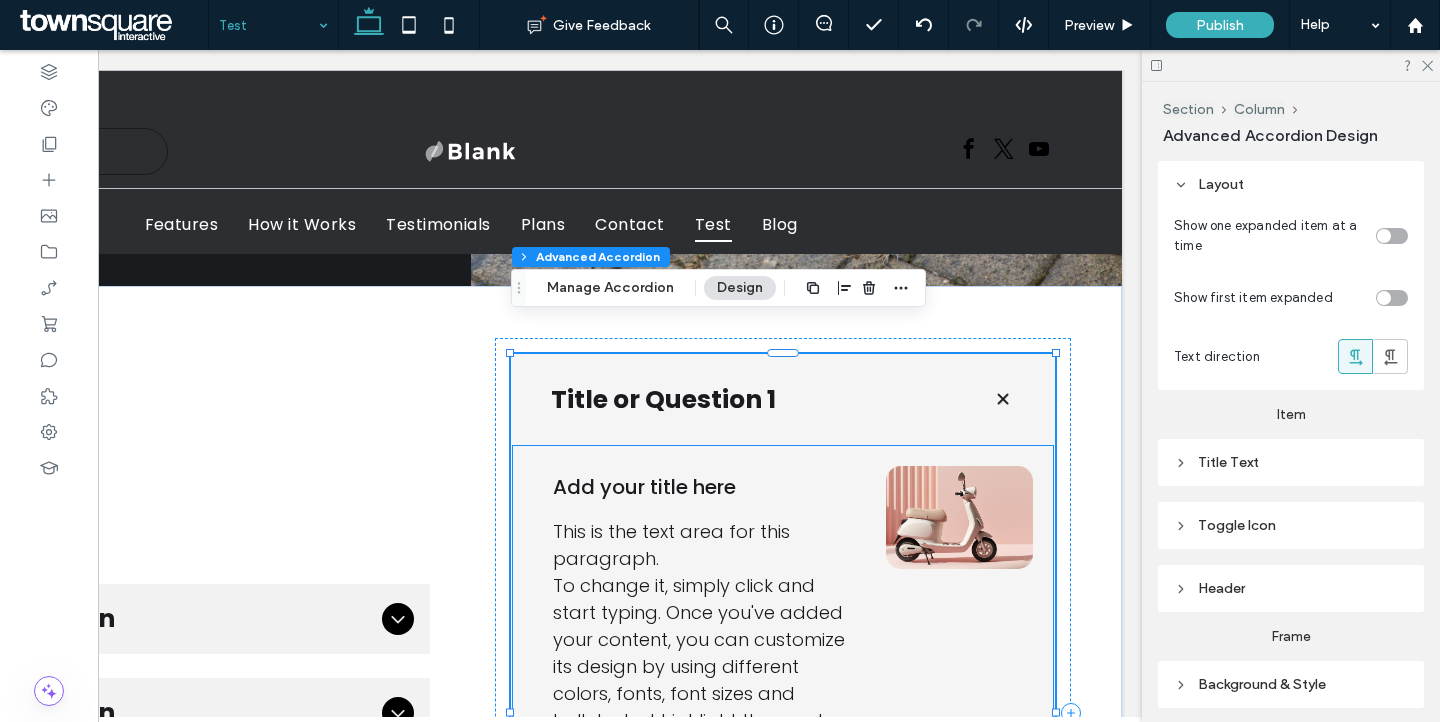 click on "This is the text area for this paragraph. To change it, simply click and start typing. Once you've added your content, you can customize its design by using different colors, fonts, font sizes and bullets. Just highlight the words you want to design and choose from the various options in the text editing bar." at bounding box center [699, 666] 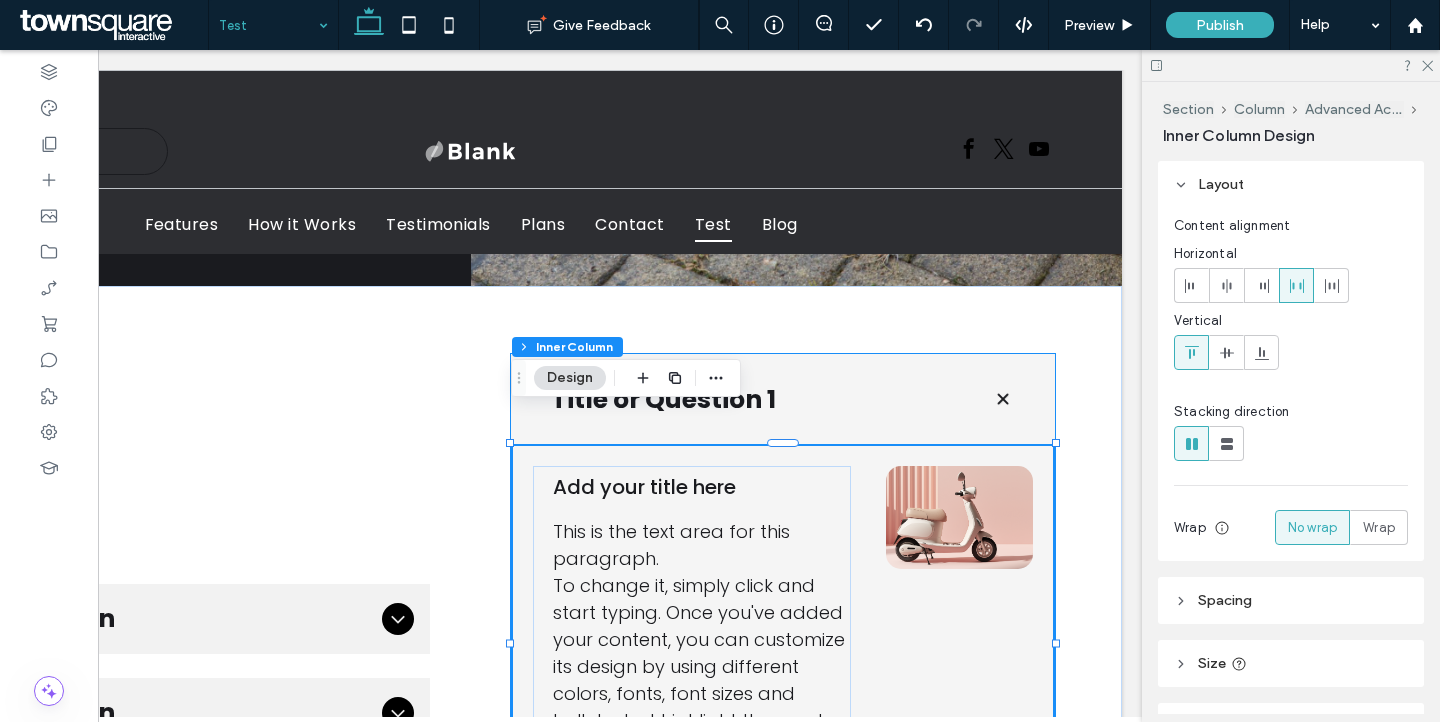 click on "Title or Question 1" at bounding box center (755, 400) 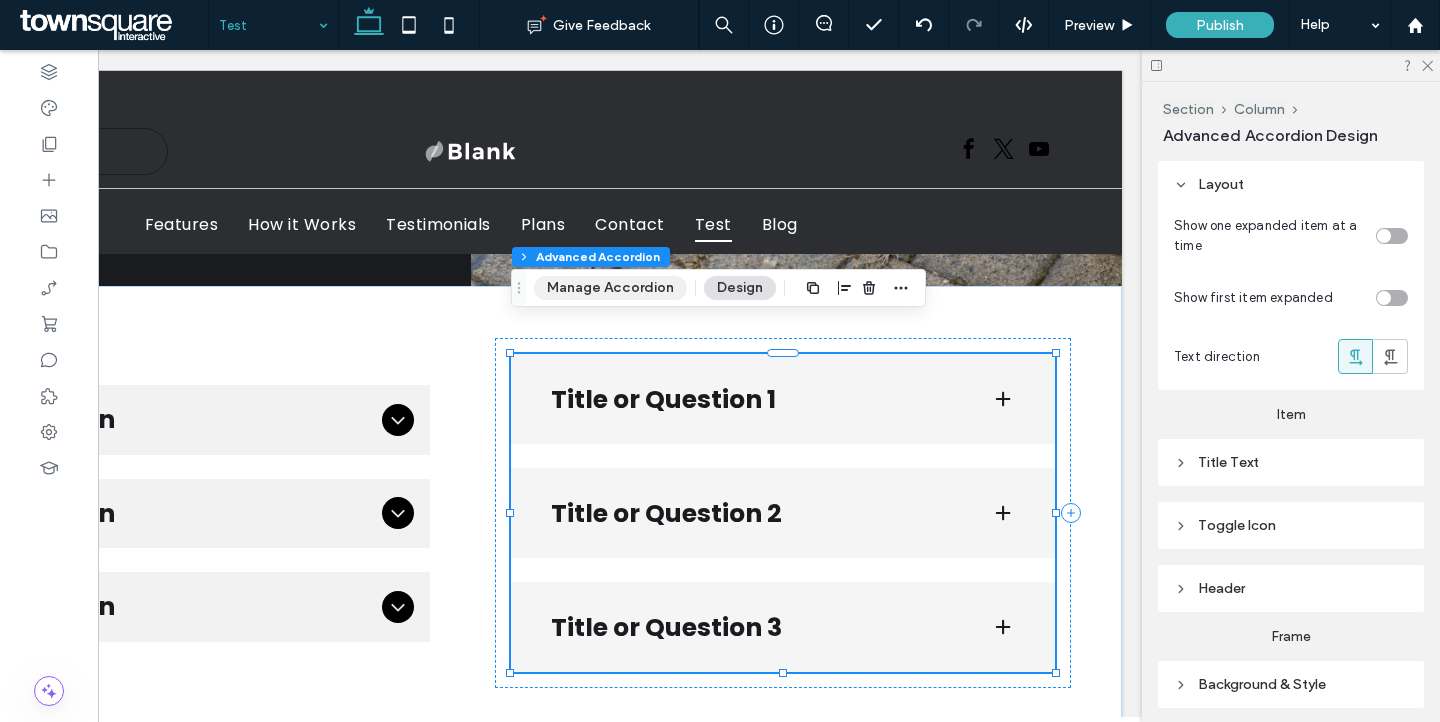 click on "Manage Accordion" at bounding box center (610, 288) 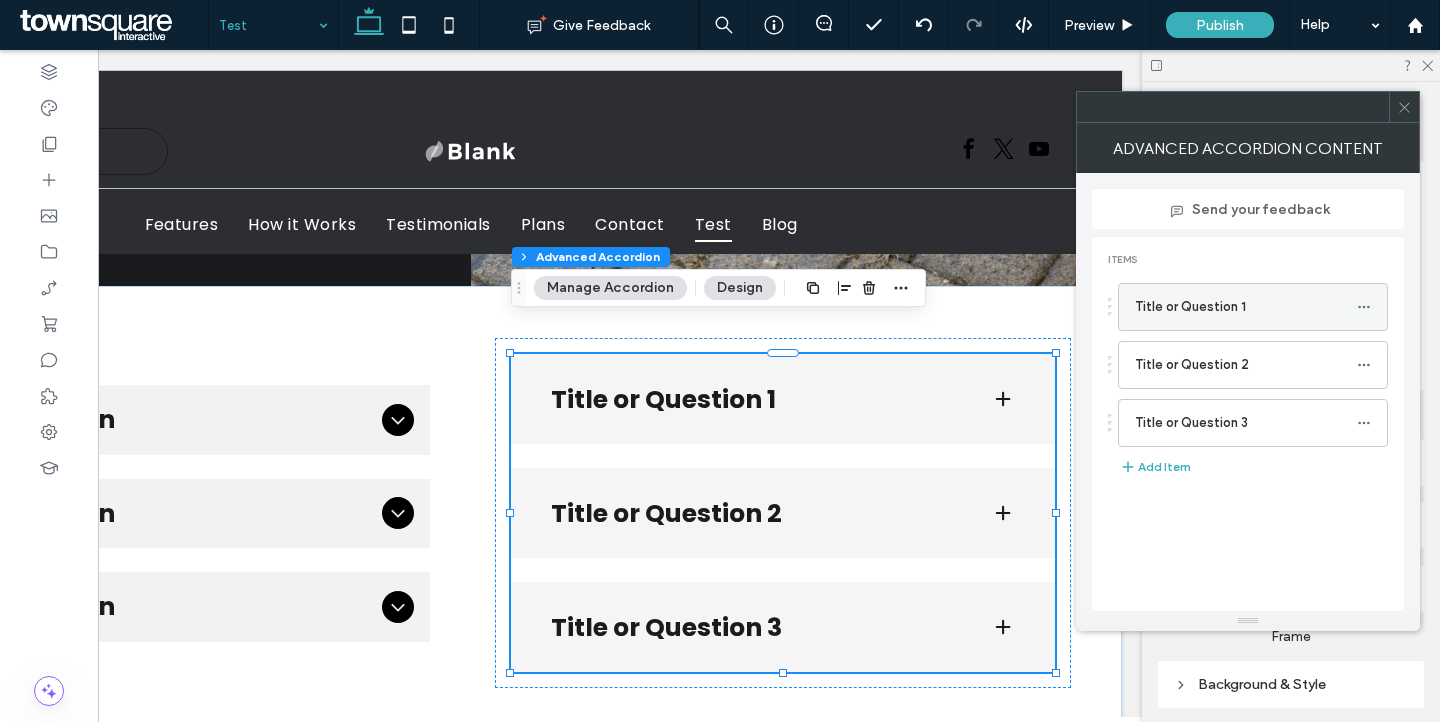 click on "Title or Question 1" at bounding box center [1246, 307] 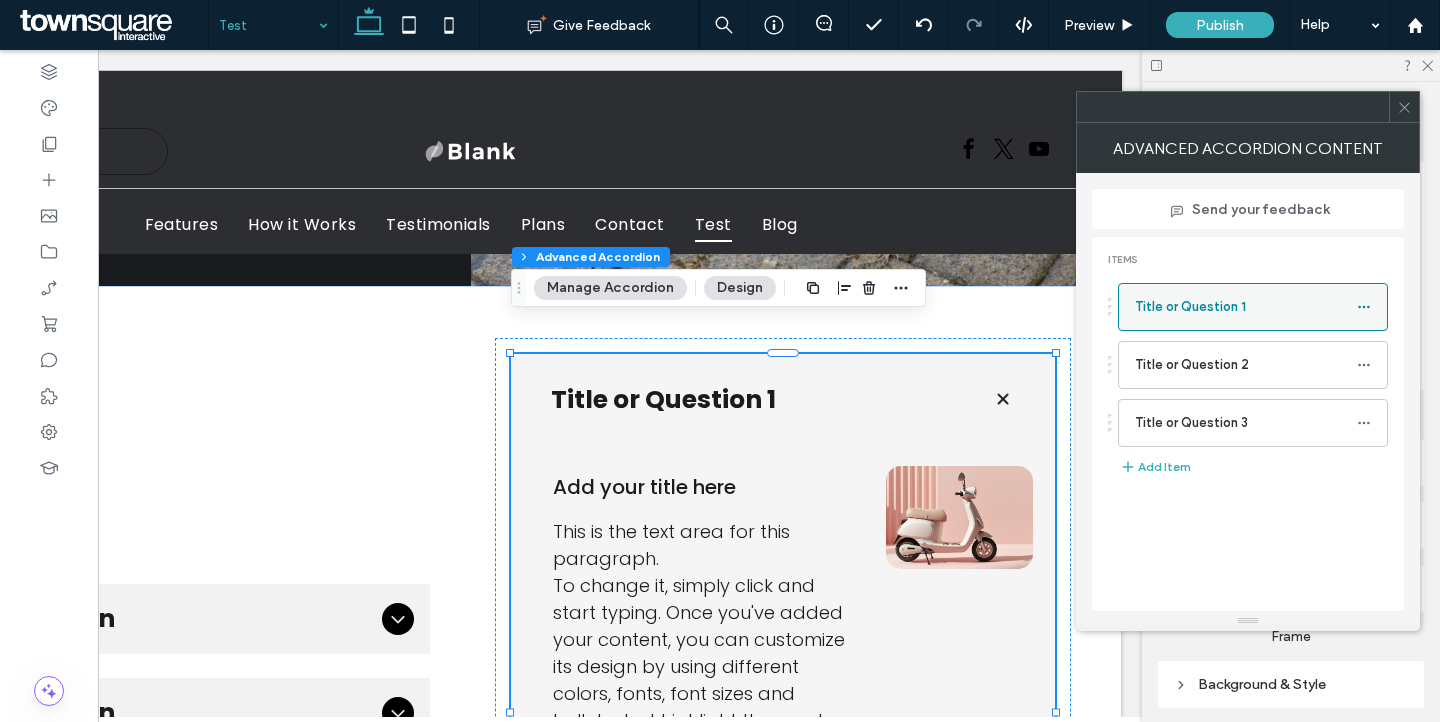click on "Title or Question 1" at bounding box center (1246, 307) 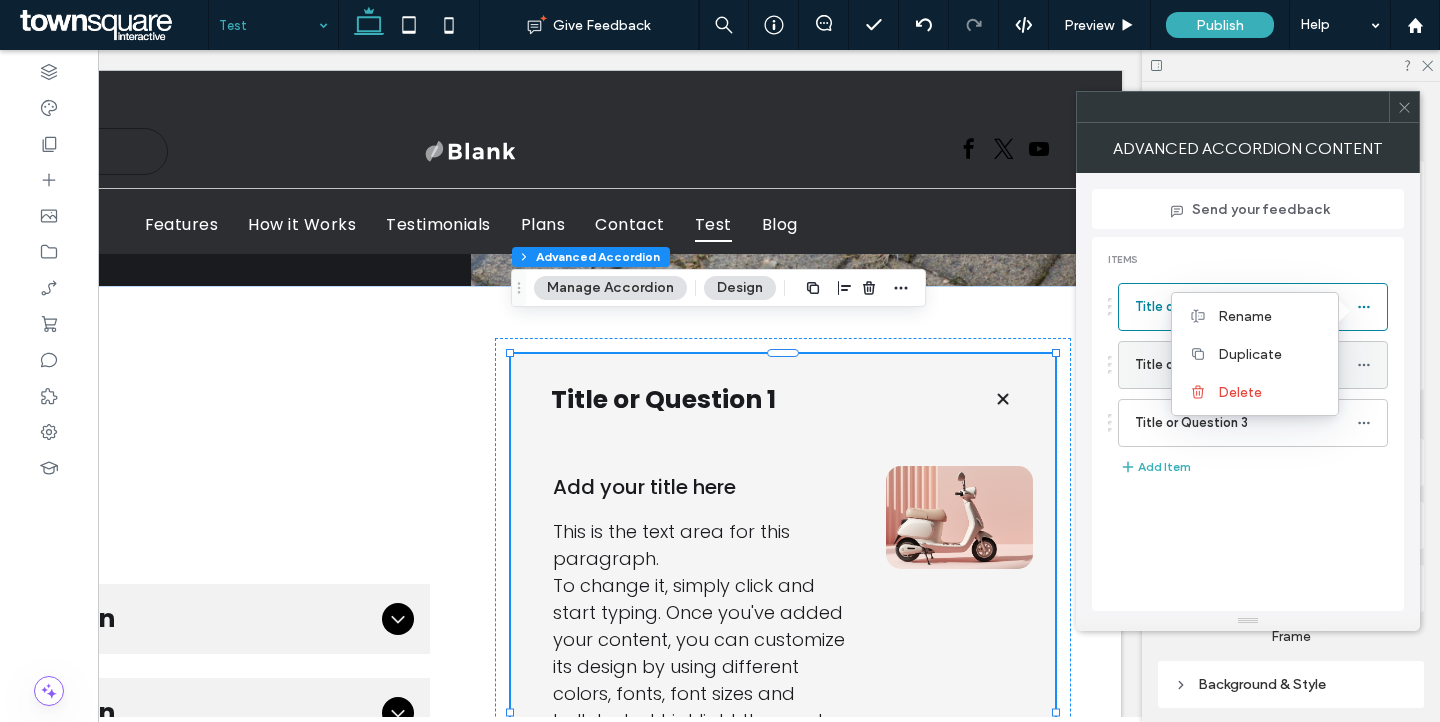 click on "Title or Question 2" at bounding box center [1246, 365] 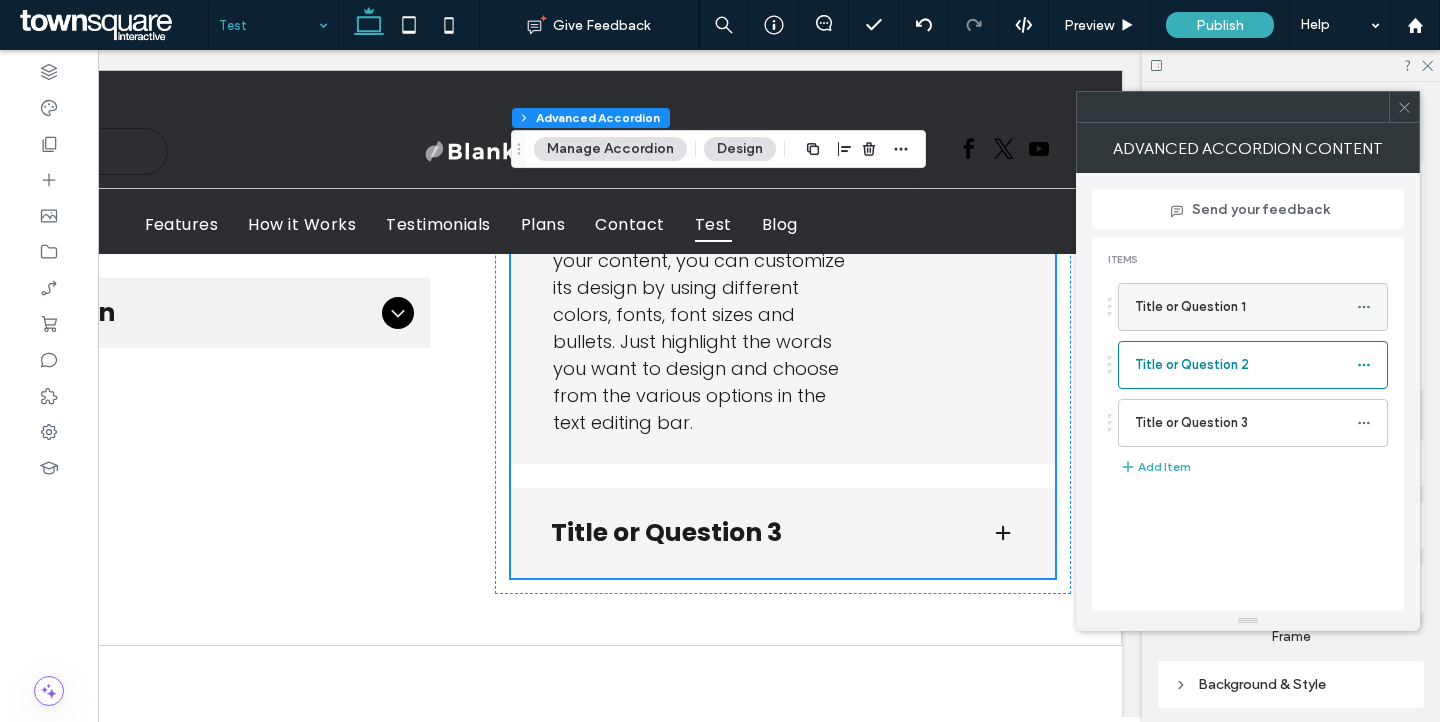 scroll, scrollTop: 3169, scrollLeft: 0, axis: vertical 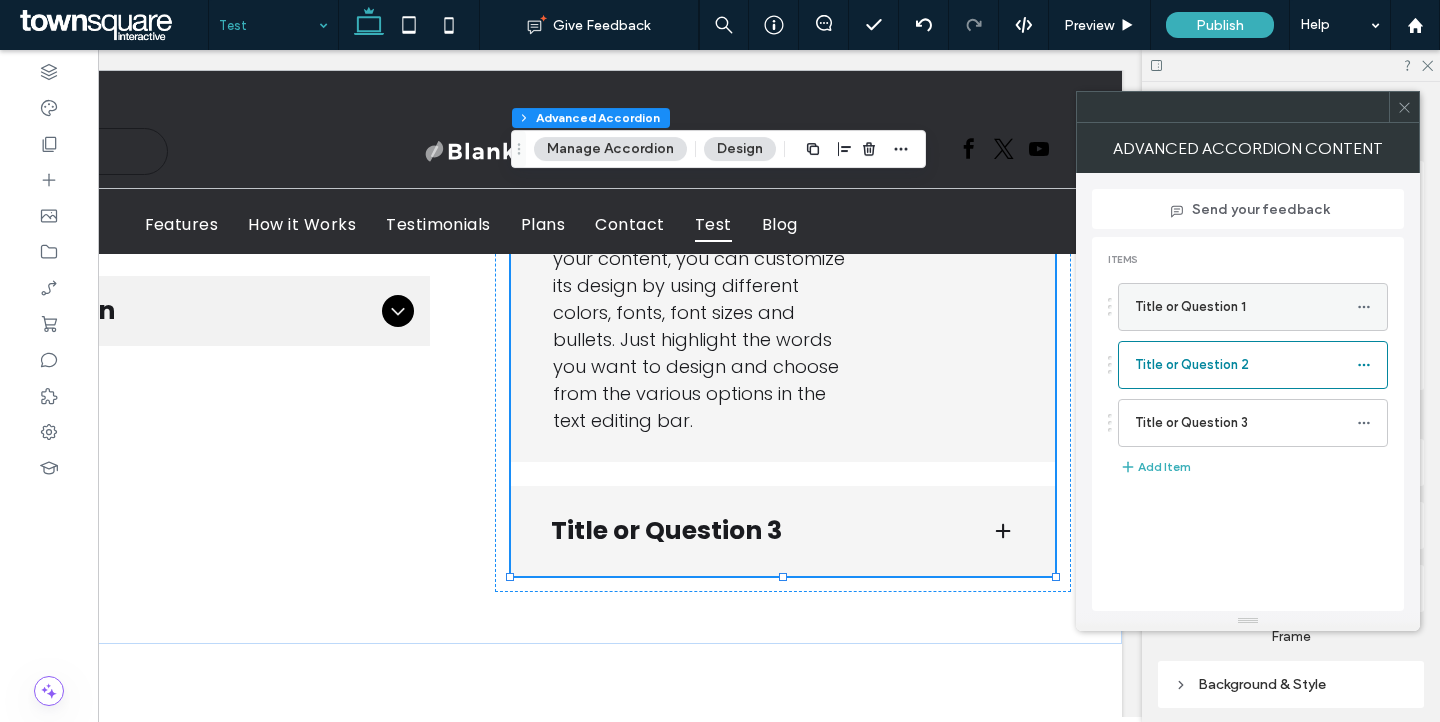 click 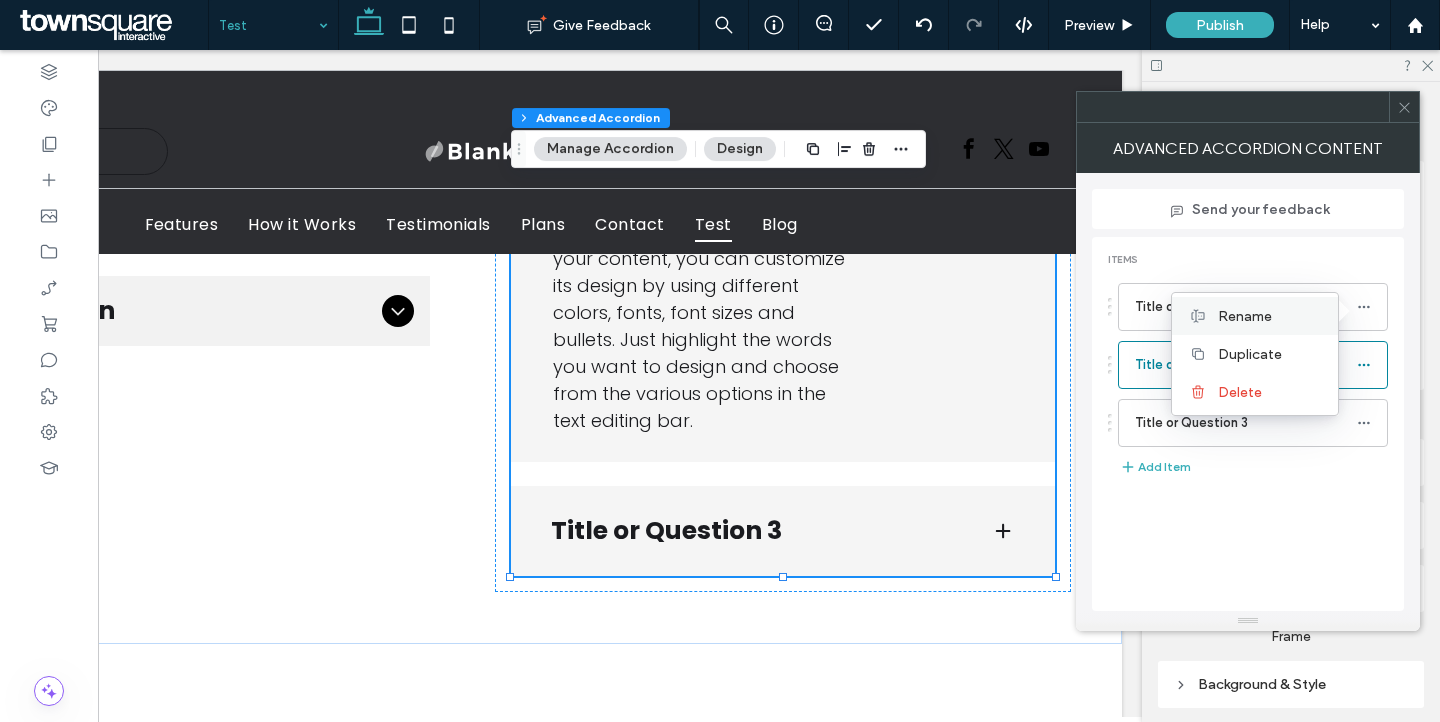 click on "Rename" at bounding box center (1245, 316) 